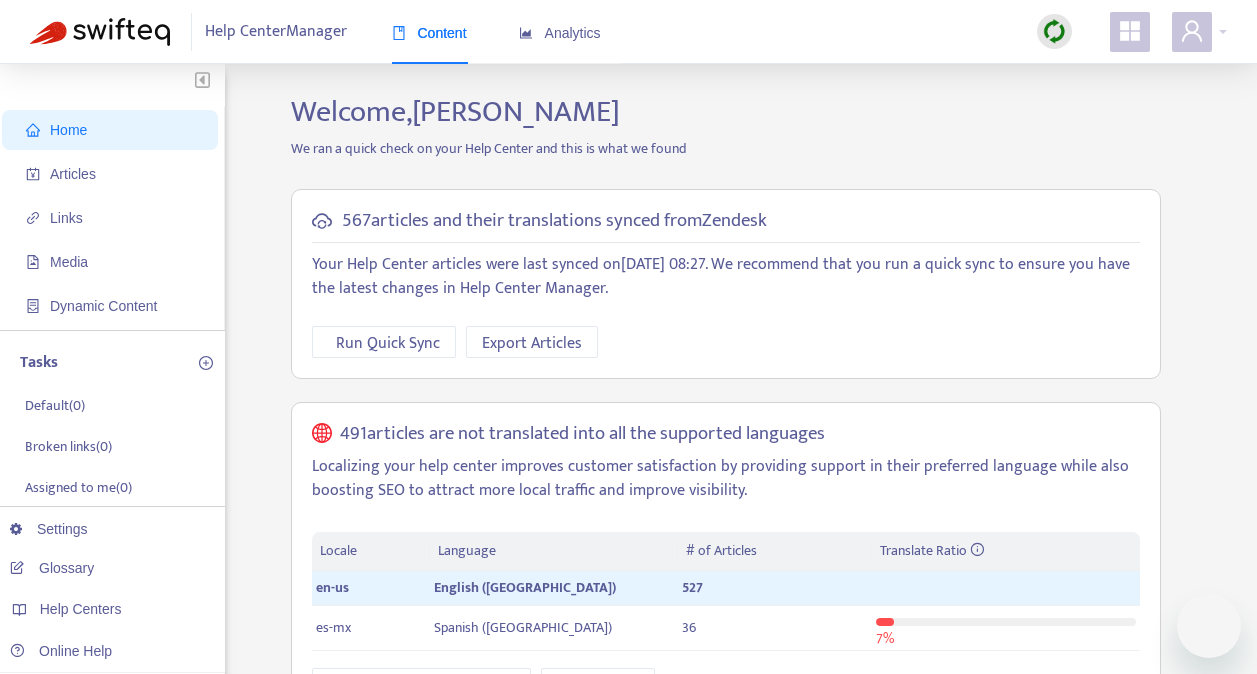 scroll, scrollTop: 0, scrollLeft: 0, axis: both 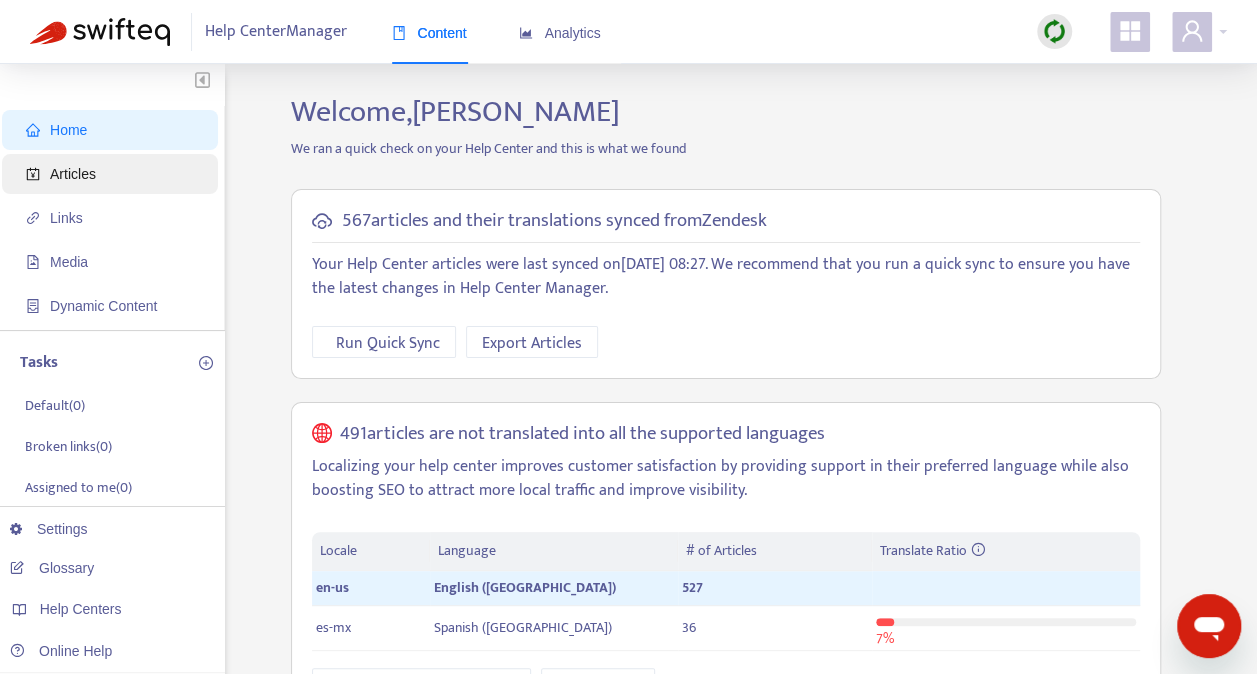 click on "Articles" at bounding box center (73, 174) 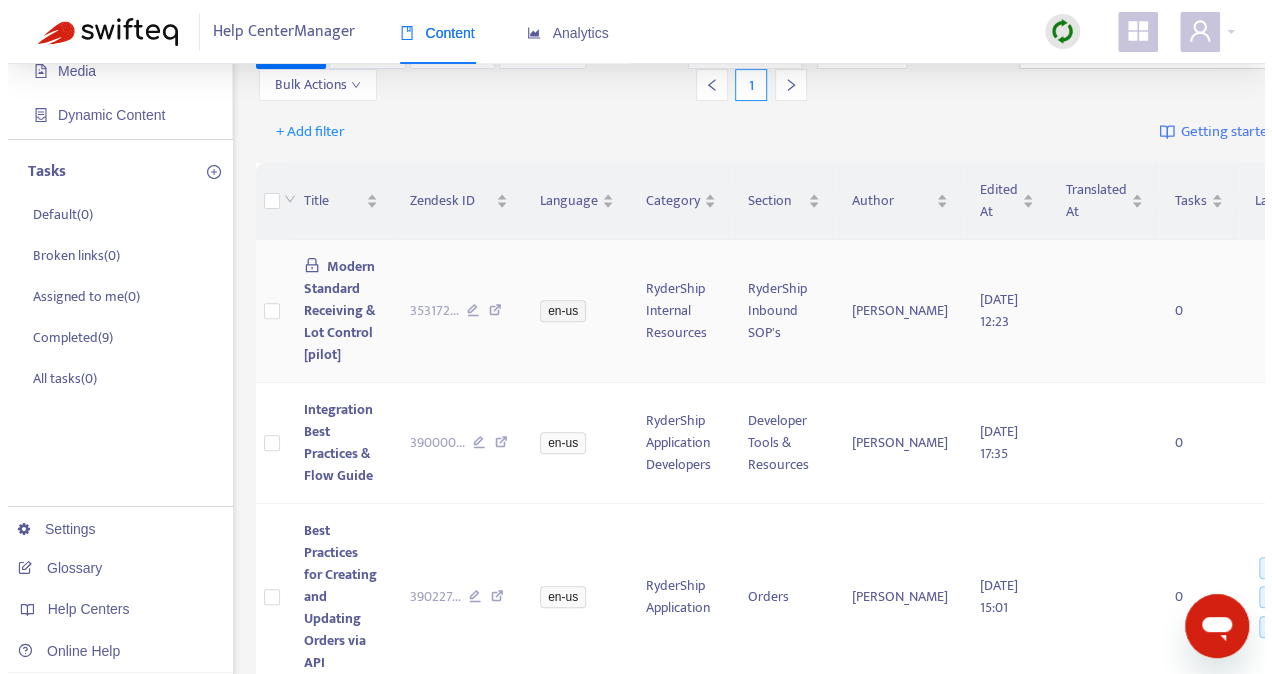 scroll, scrollTop: 200, scrollLeft: 0, axis: vertical 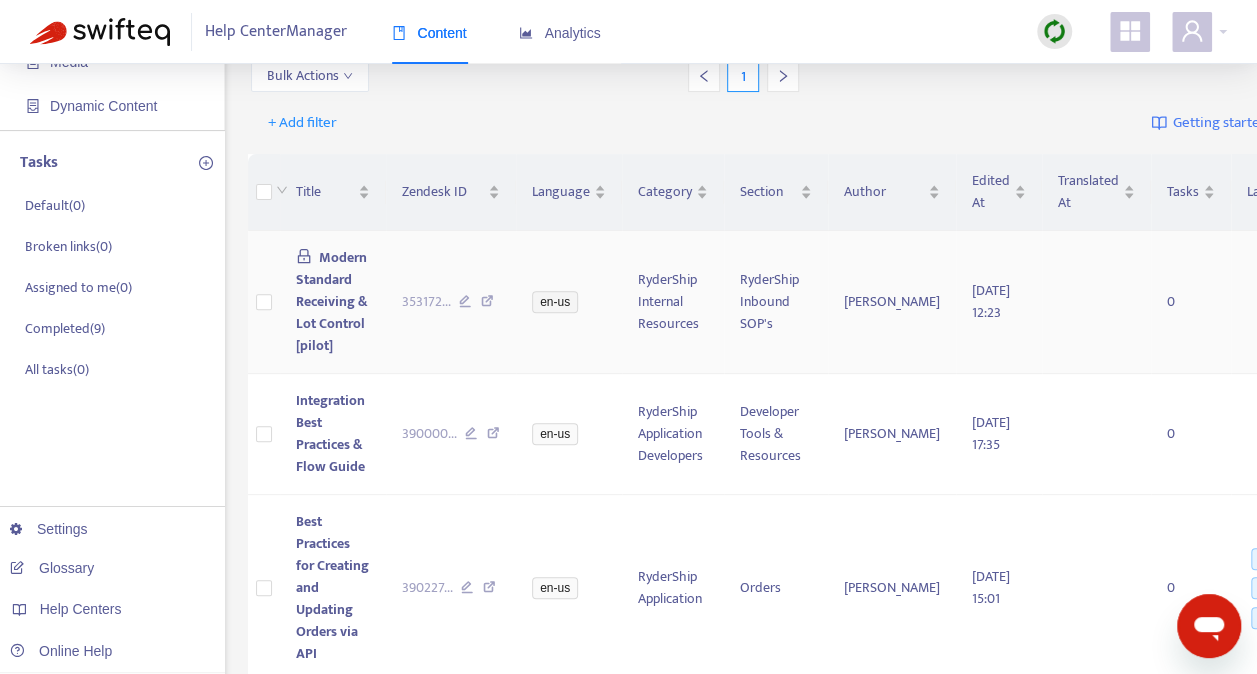 click on "Modern Standard Receiving & Lot Control [pilot]" at bounding box center (332, 301) 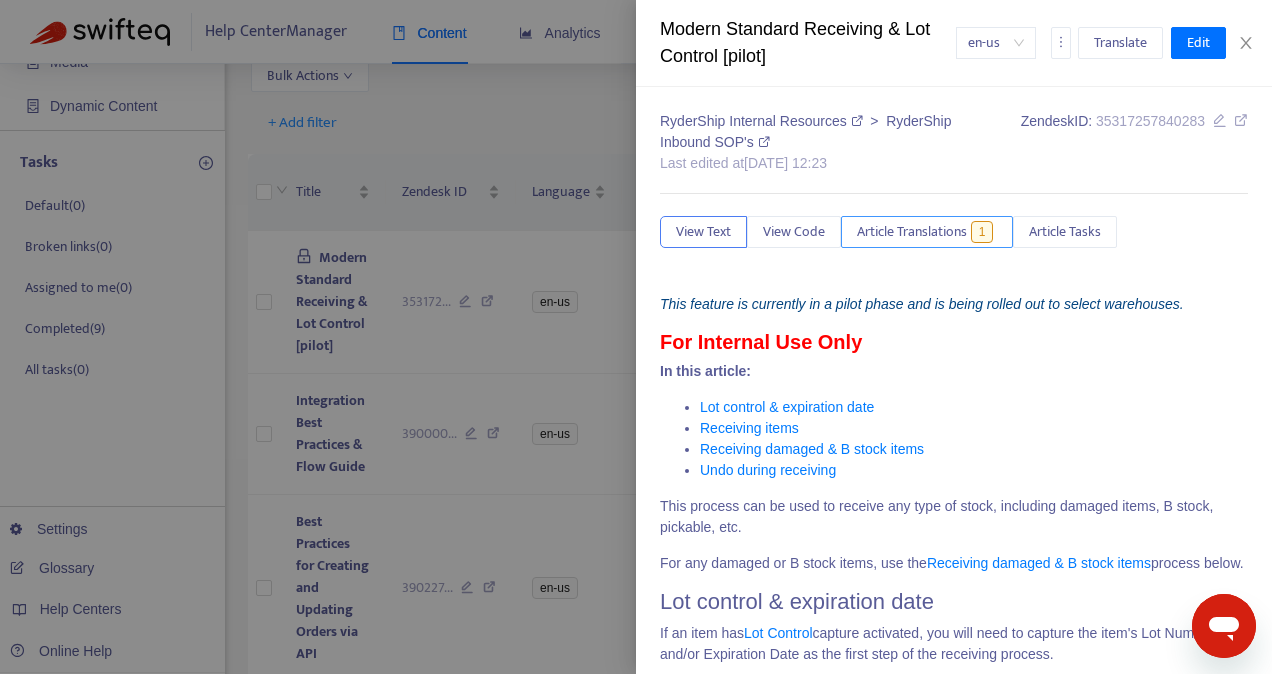 click on "Article Translations" at bounding box center [912, 232] 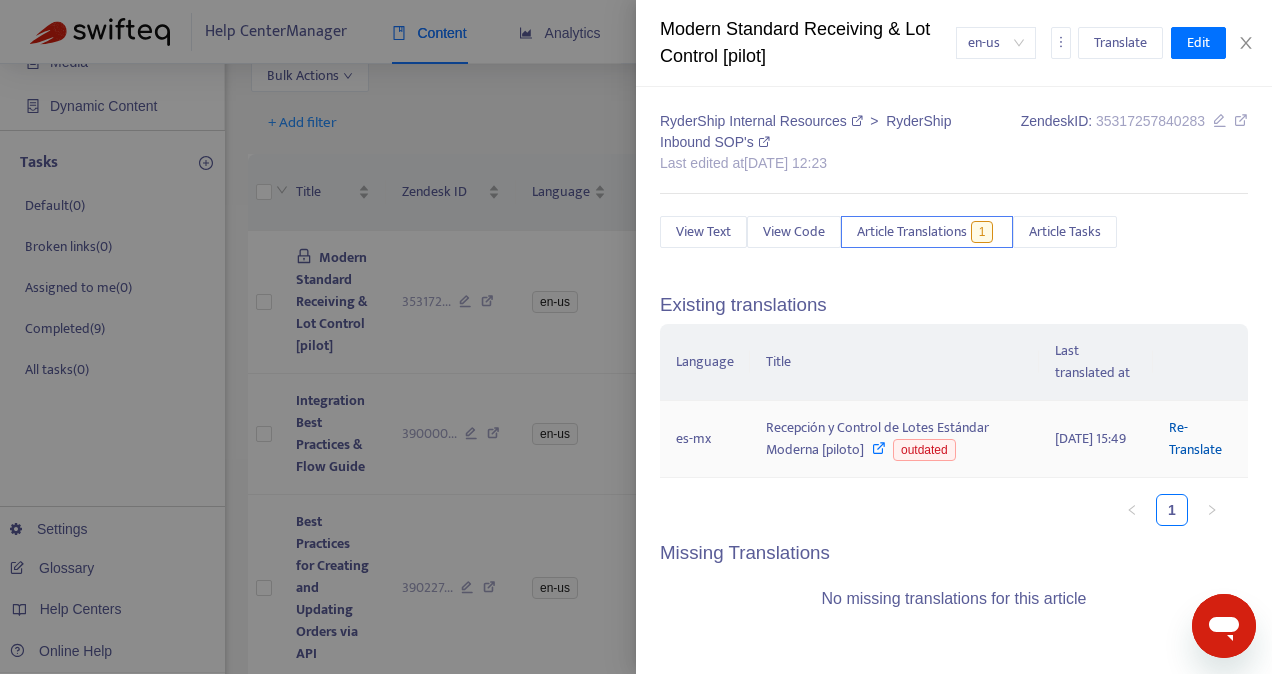 click on "Re-Translate" at bounding box center [1195, 438] 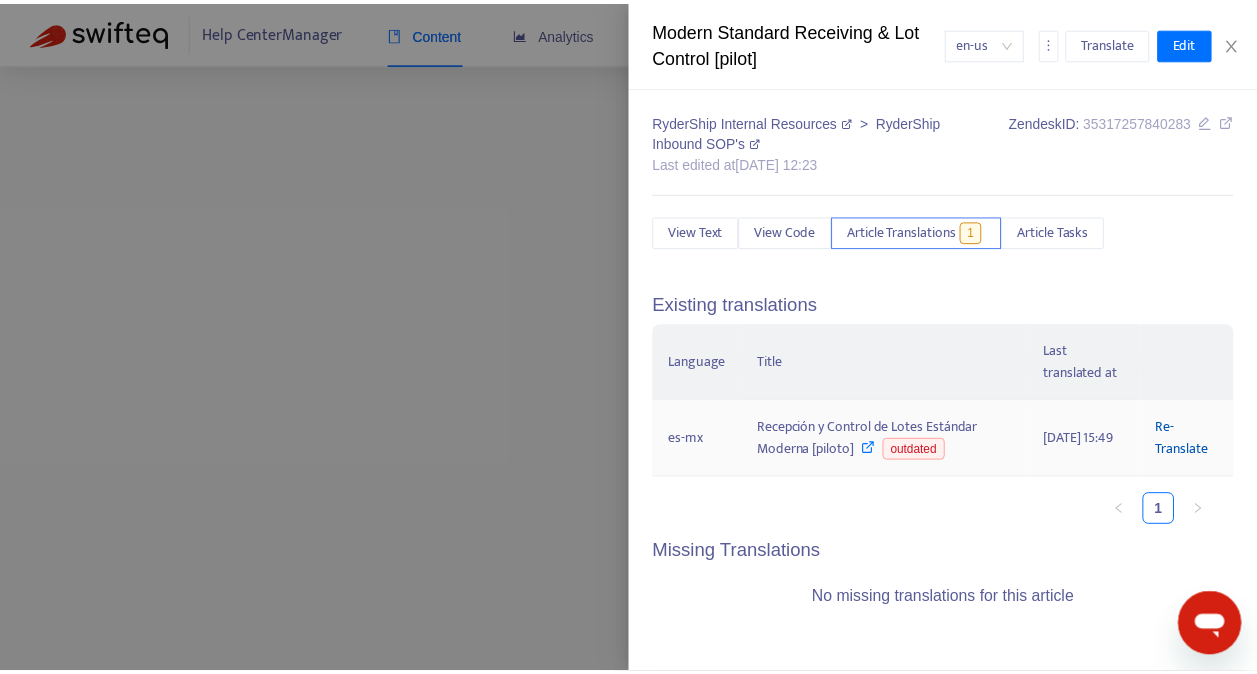scroll, scrollTop: 0, scrollLeft: 0, axis: both 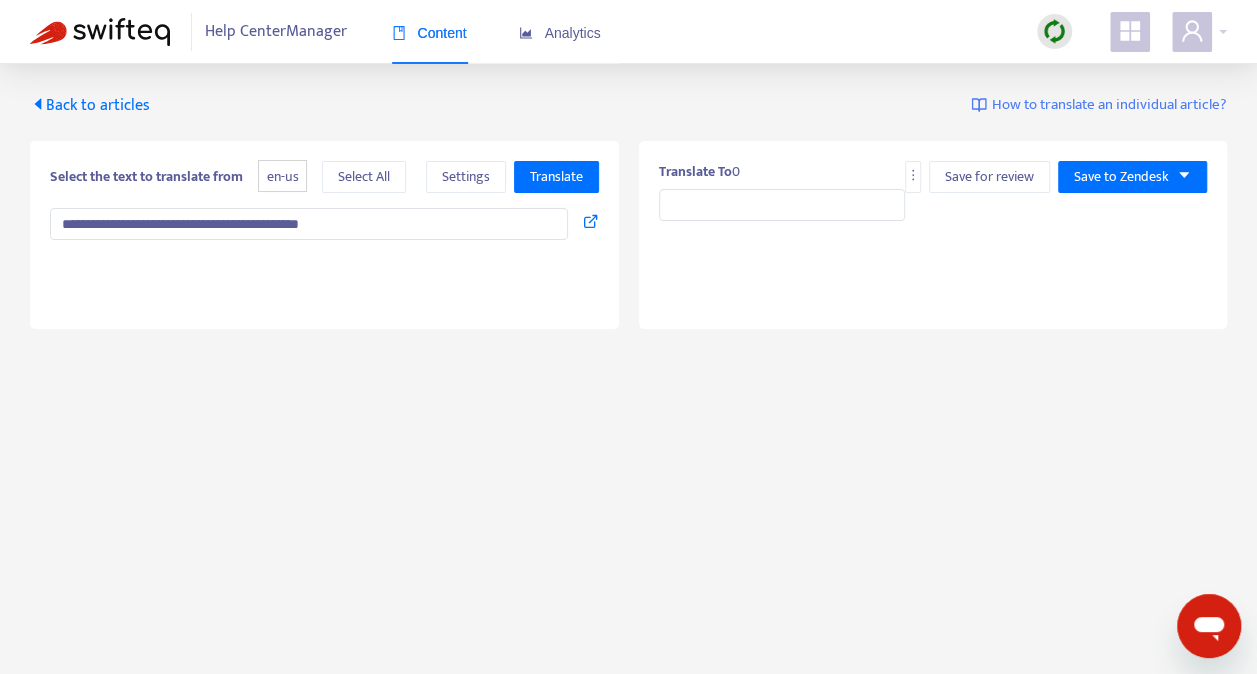 type on "**********" 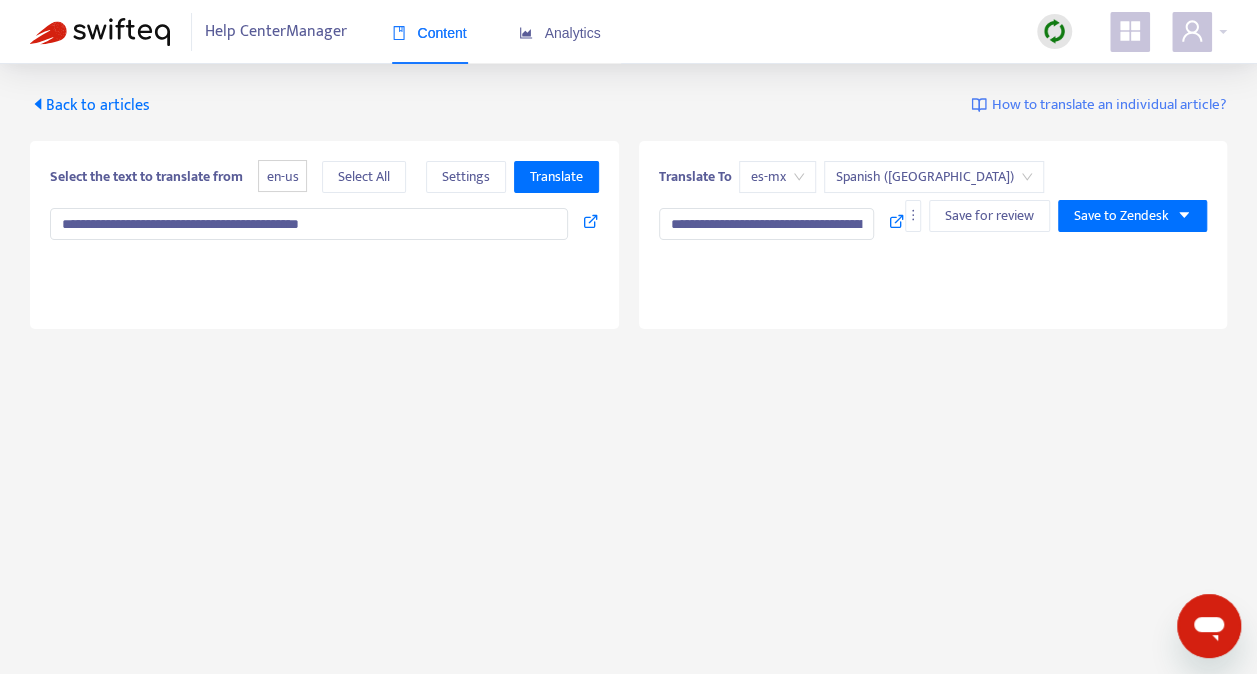 type on "**********" 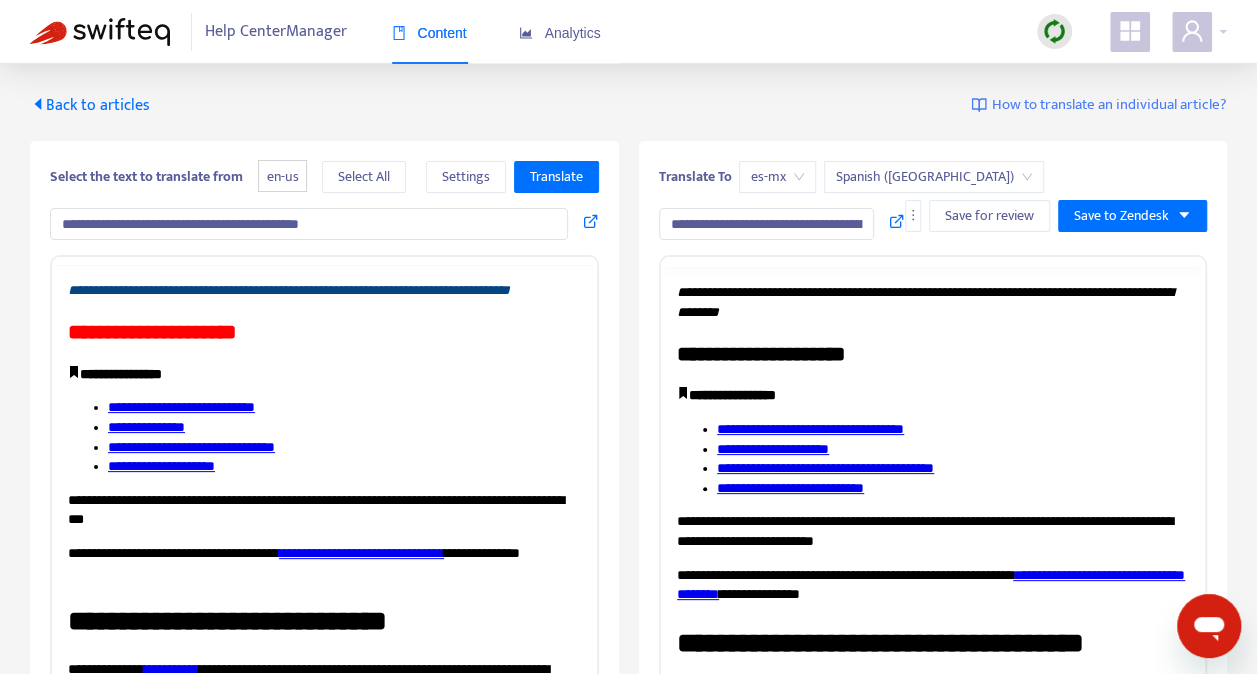 scroll, scrollTop: 0, scrollLeft: 0, axis: both 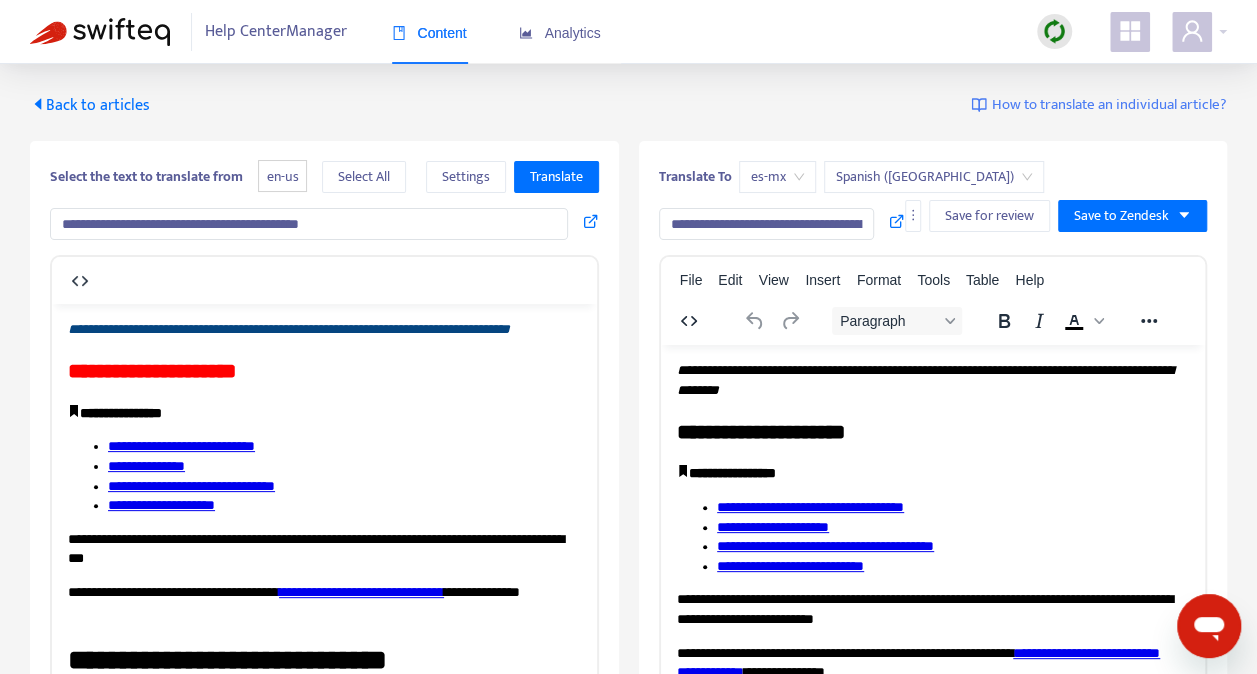 click on "**********" at bounding box center (767, 224) 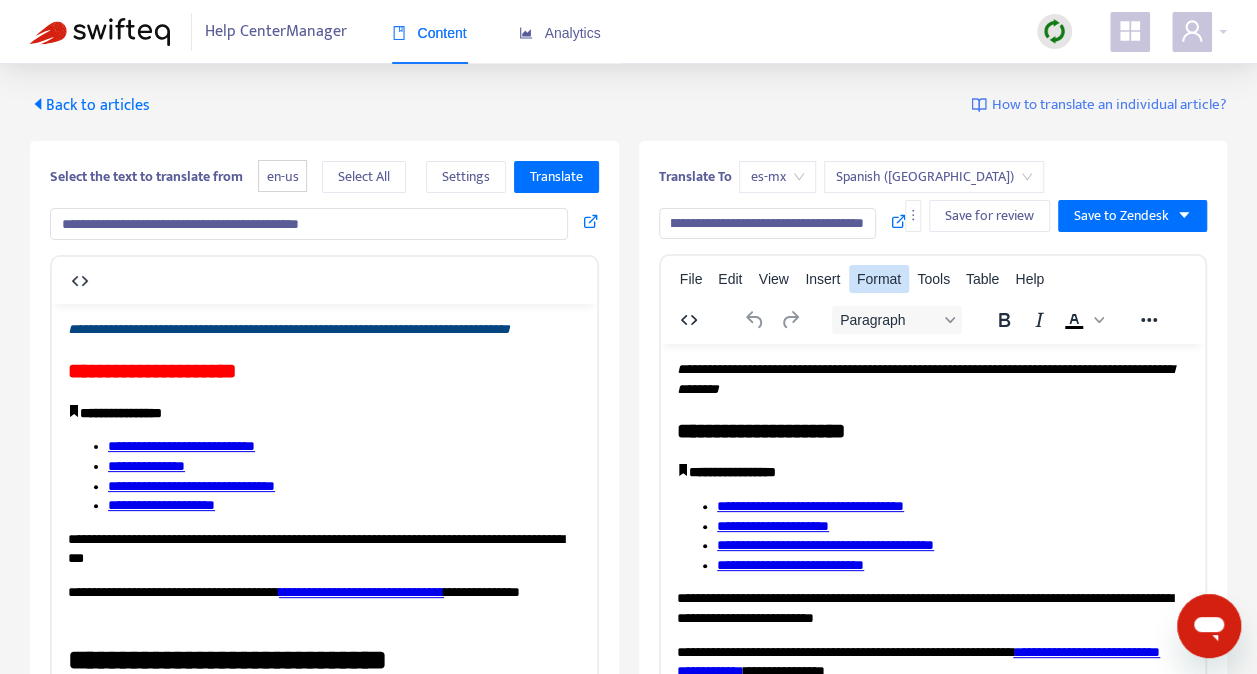 scroll, scrollTop: 0, scrollLeft: 151, axis: horizontal 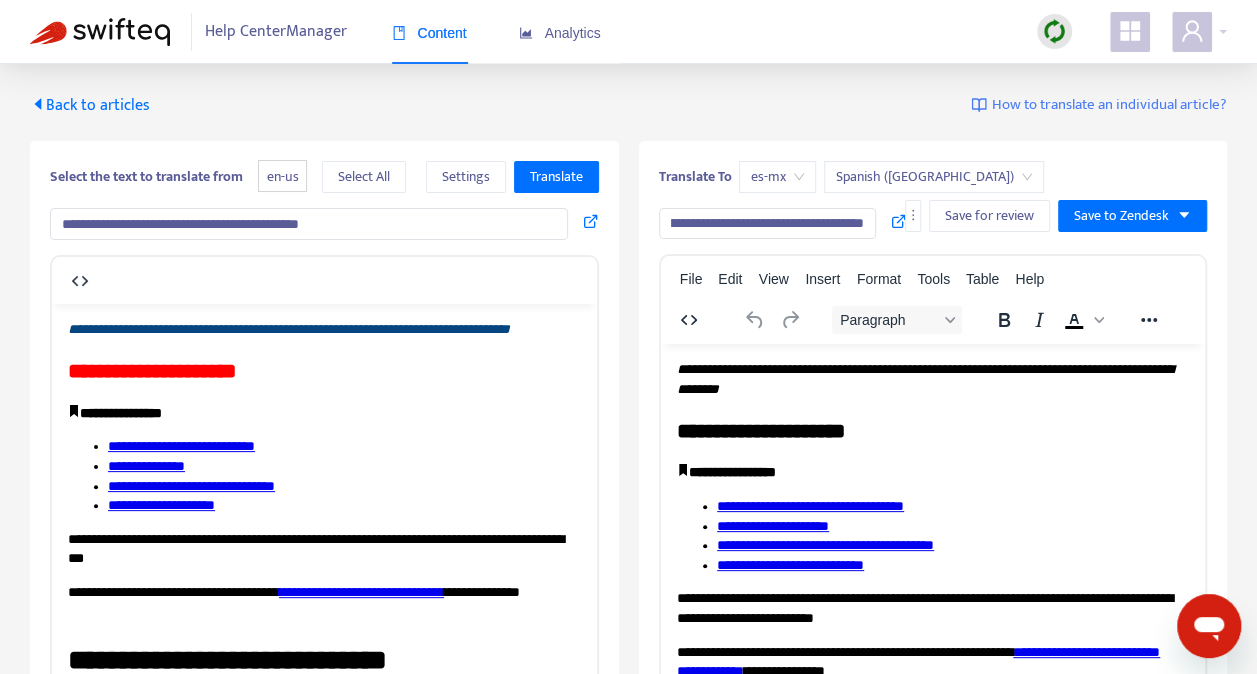 click on "**********" at bounding box center (767, 223) 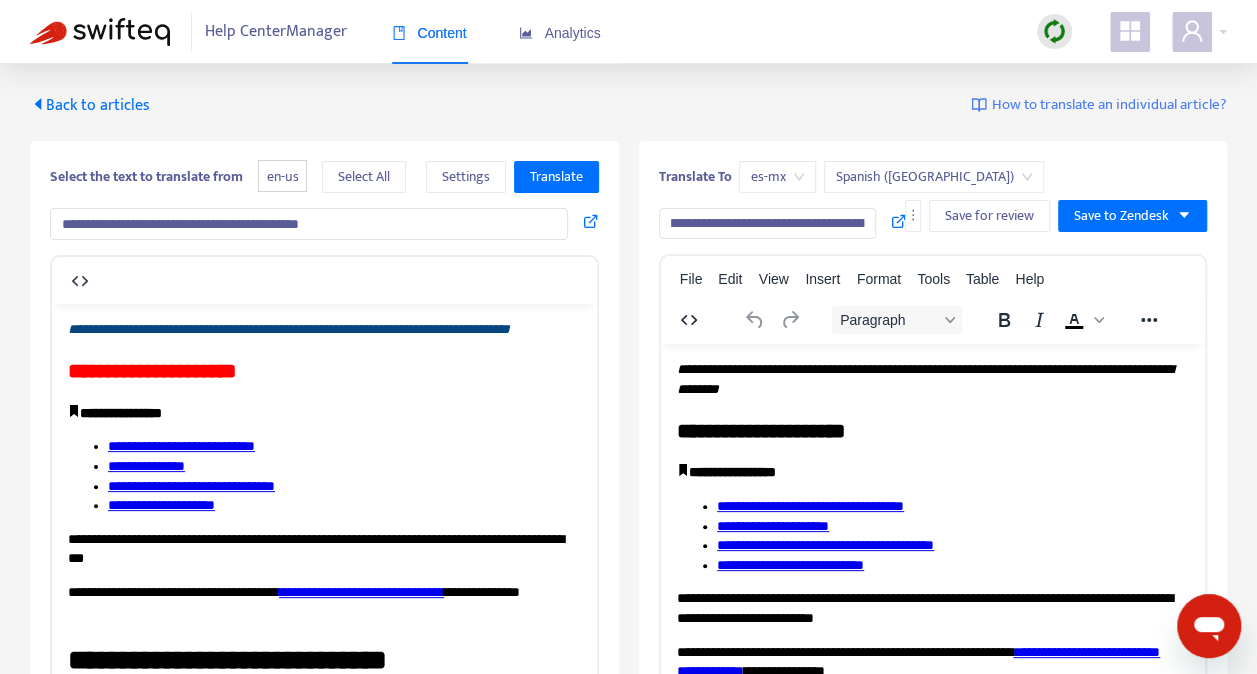 scroll, scrollTop: 0, scrollLeft: 0, axis: both 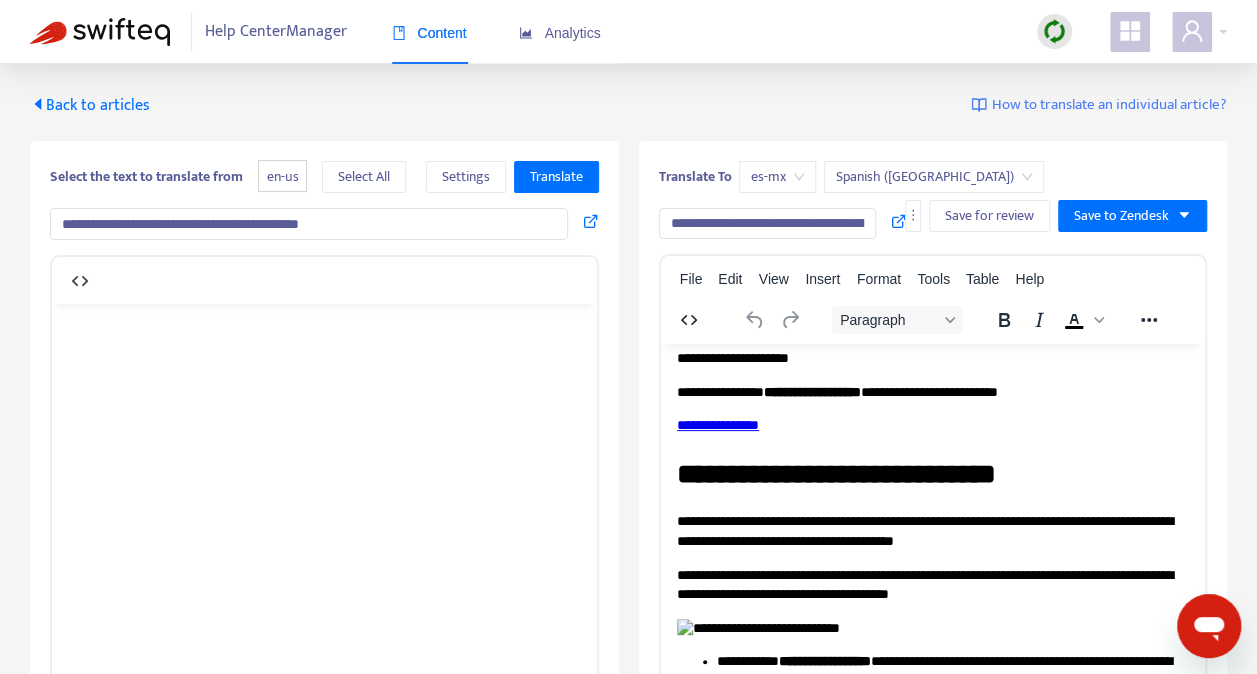 click on "**********" at bounding box center (924, 530) 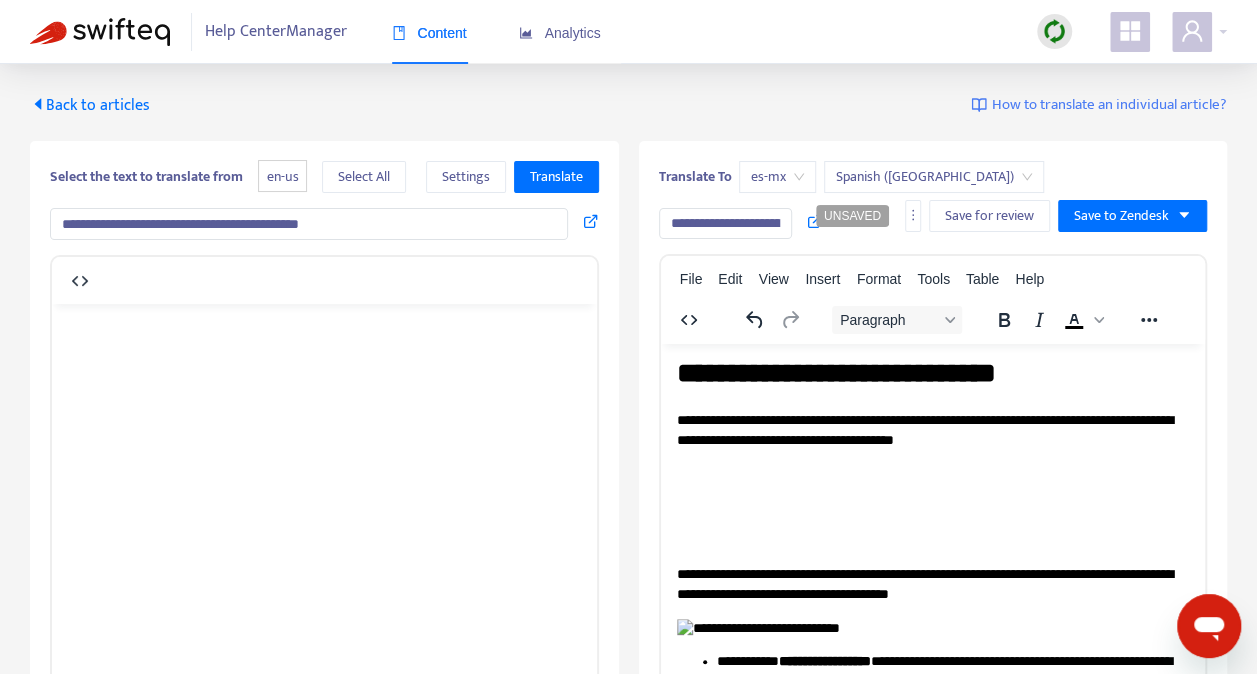 click at bounding box center (932, 474) 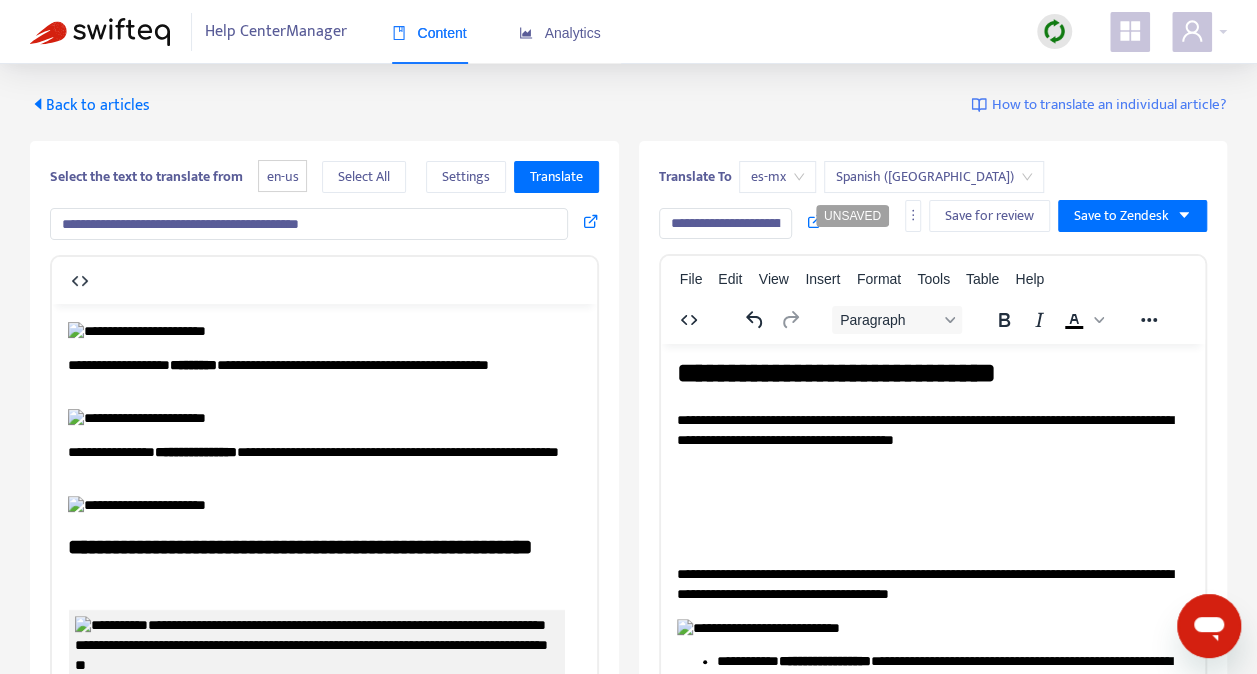 scroll, scrollTop: 7600, scrollLeft: 0, axis: vertical 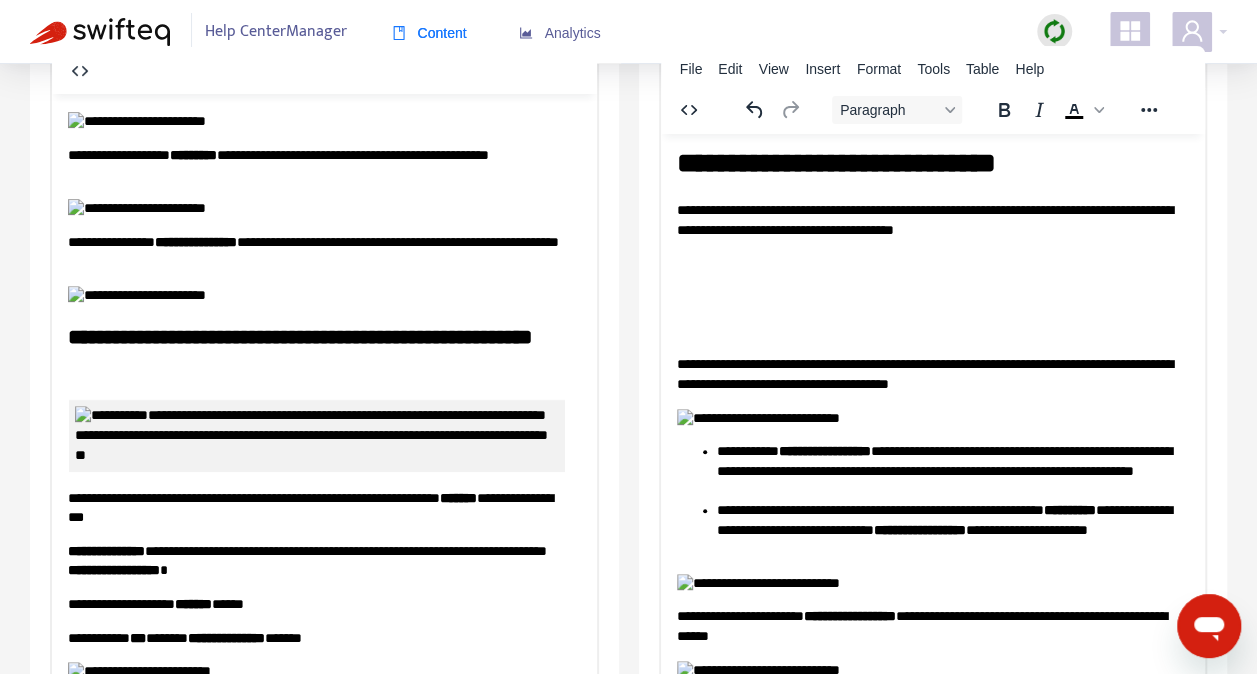 drag, startPoint x: 71, startPoint y: 254, endPoint x: 304, endPoint y: 593, distance: 411.35144 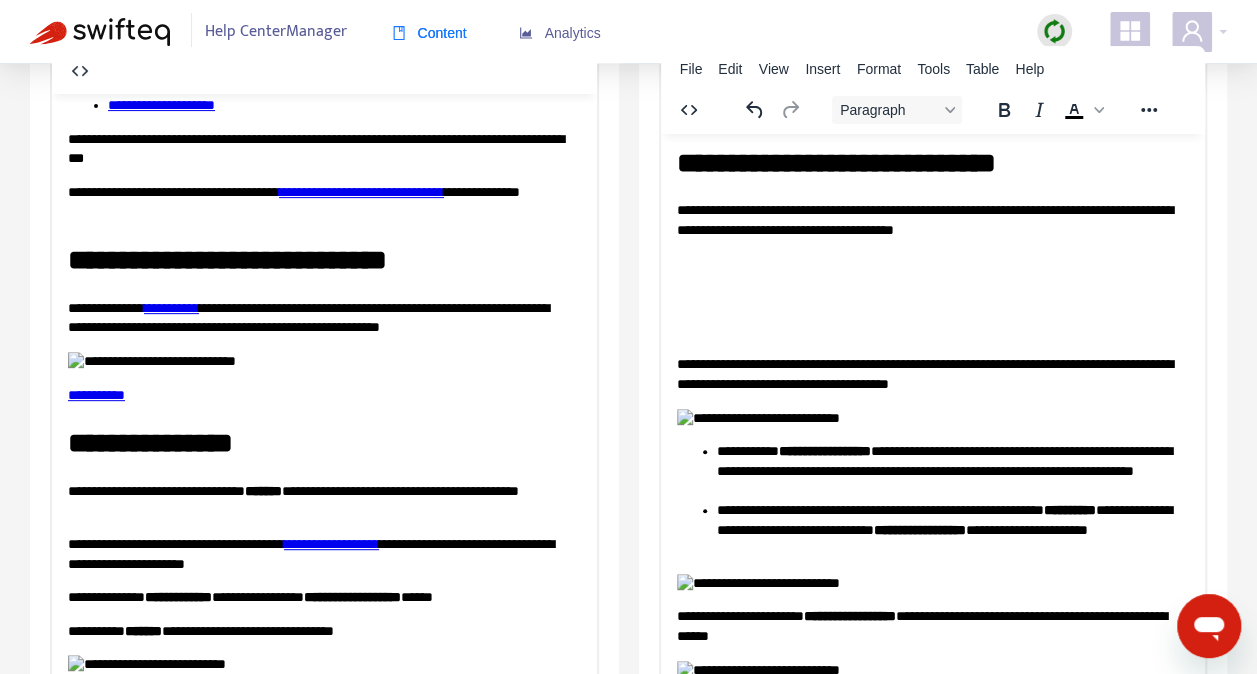 scroll, scrollTop: 0, scrollLeft: 0, axis: both 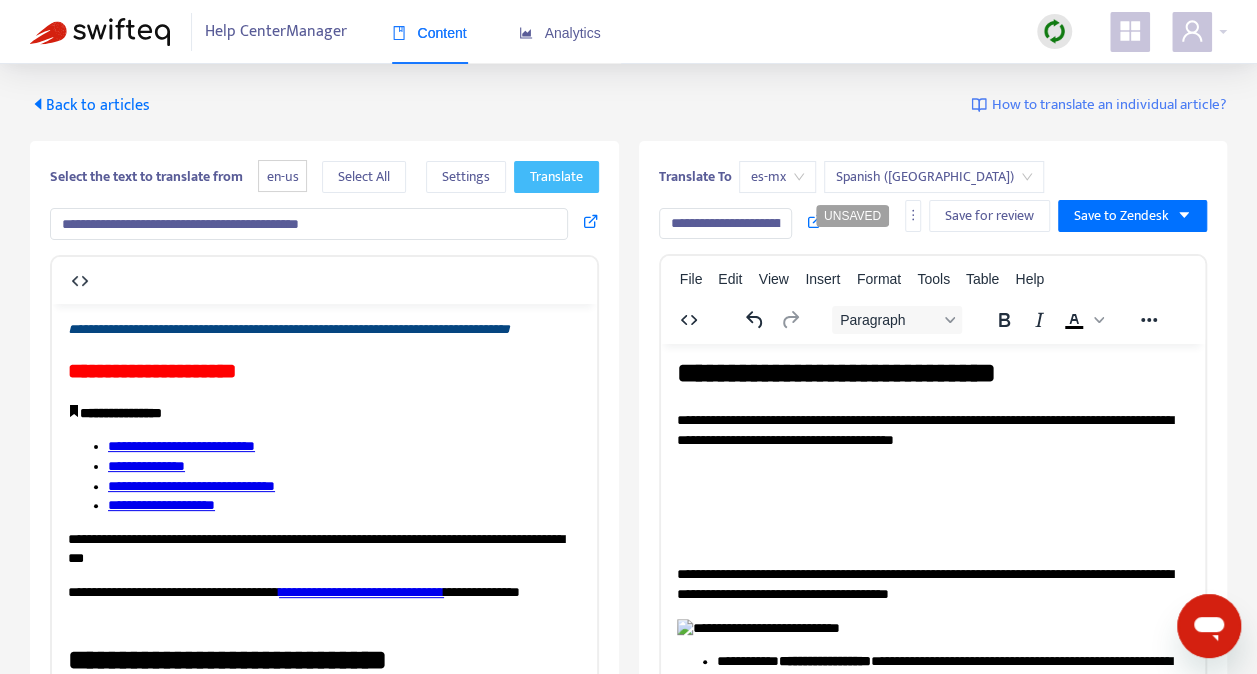 click on "Translate" at bounding box center (556, 177) 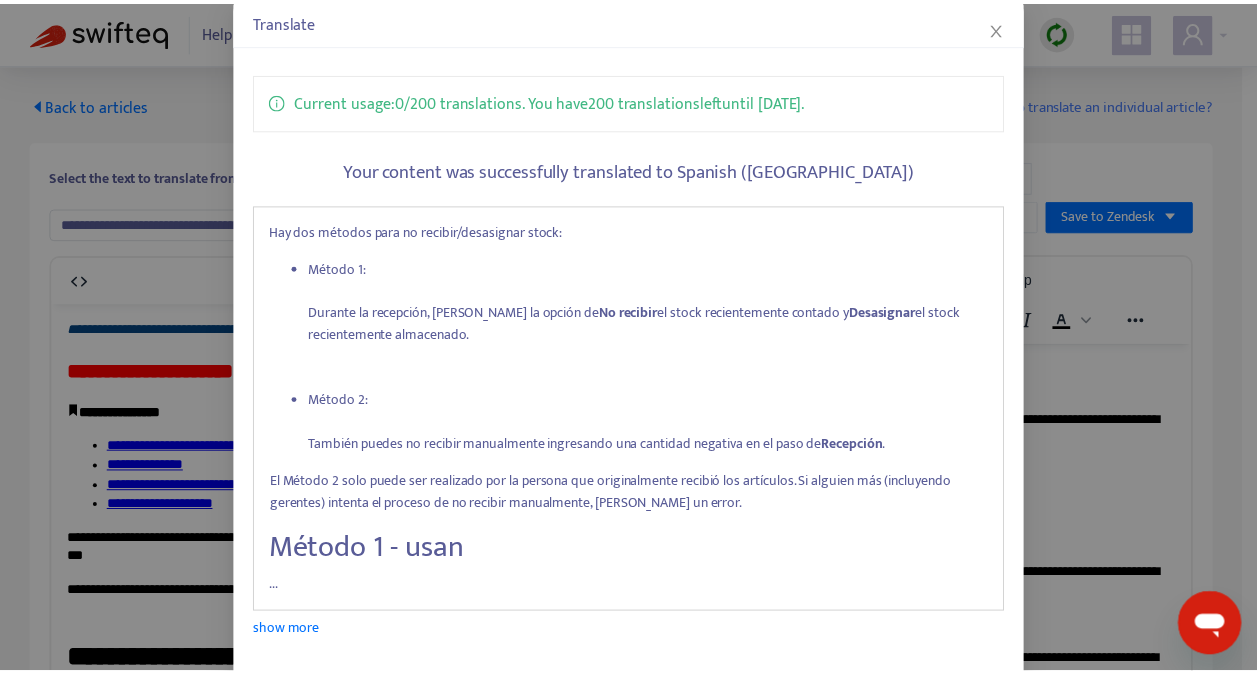 scroll, scrollTop: 195, scrollLeft: 0, axis: vertical 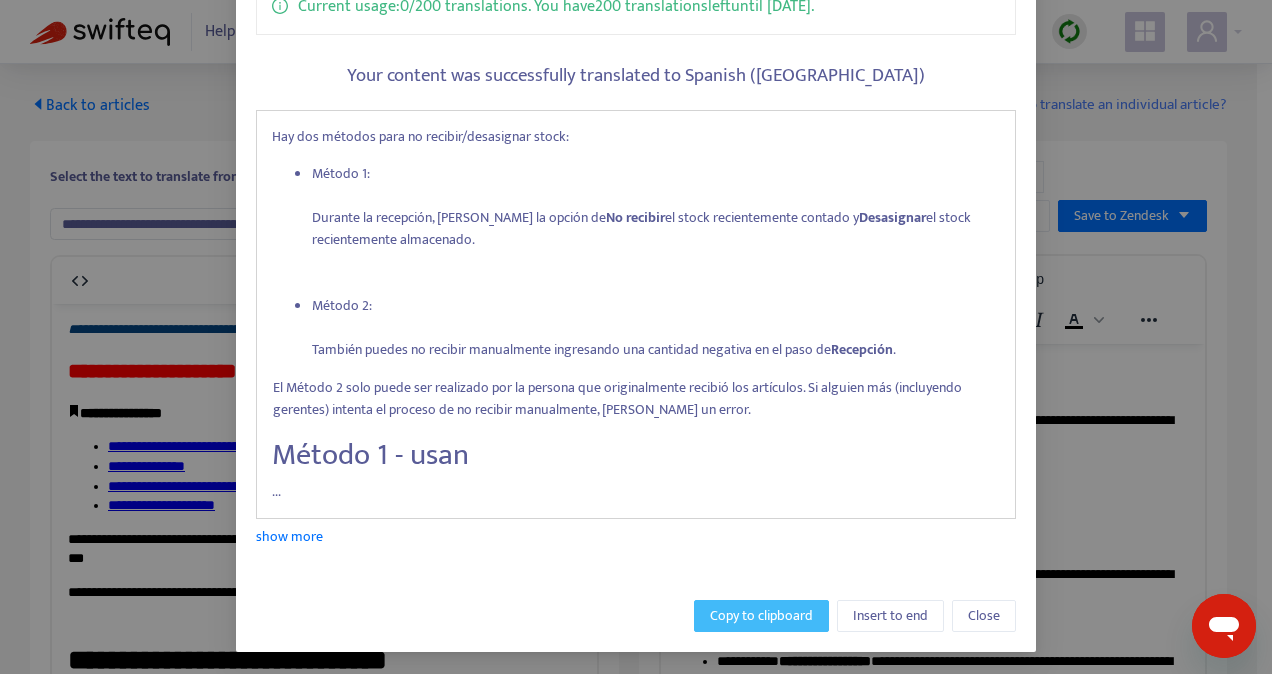 click on "Copy to clipboard" at bounding box center [761, 616] 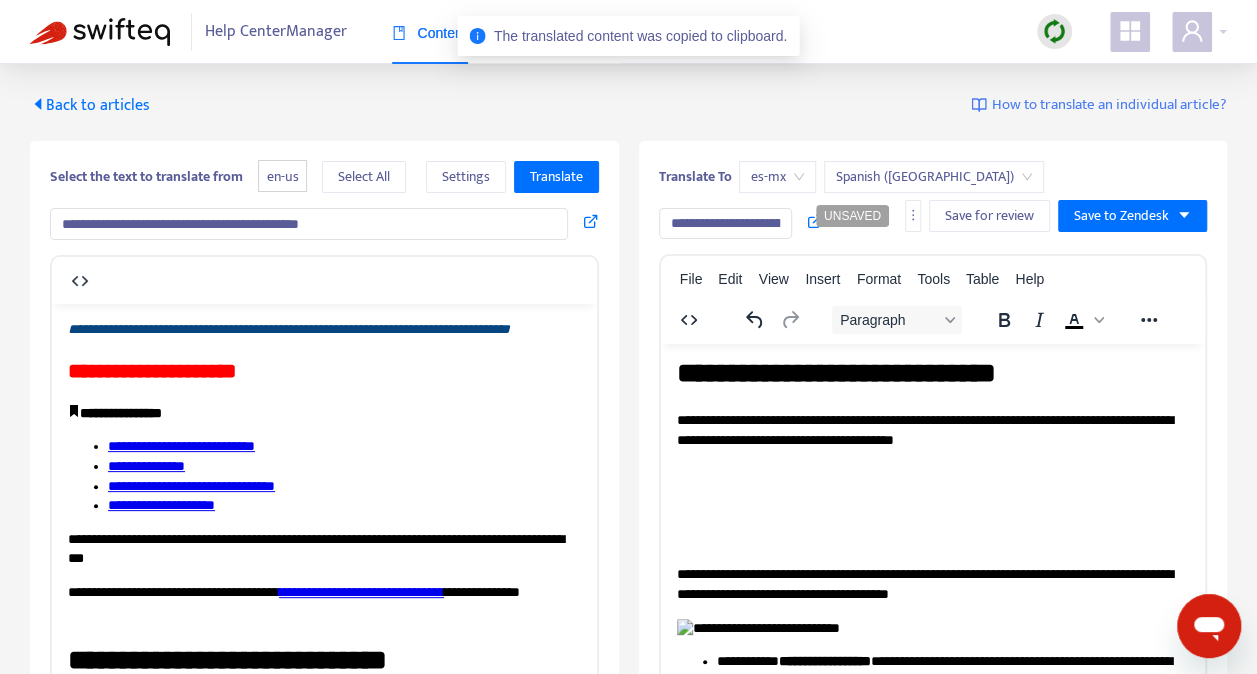 click at bounding box center [932, 474] 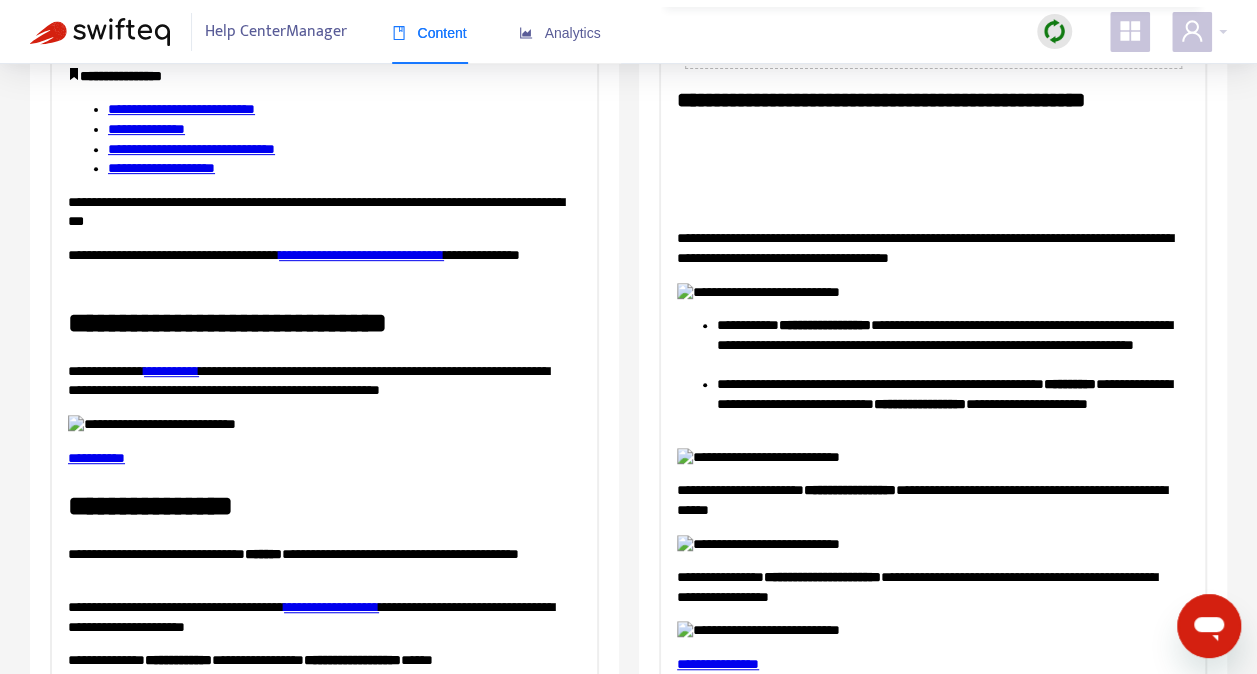scroll, scrollTop: 8292, scrollLeft: 0, axis: vertical 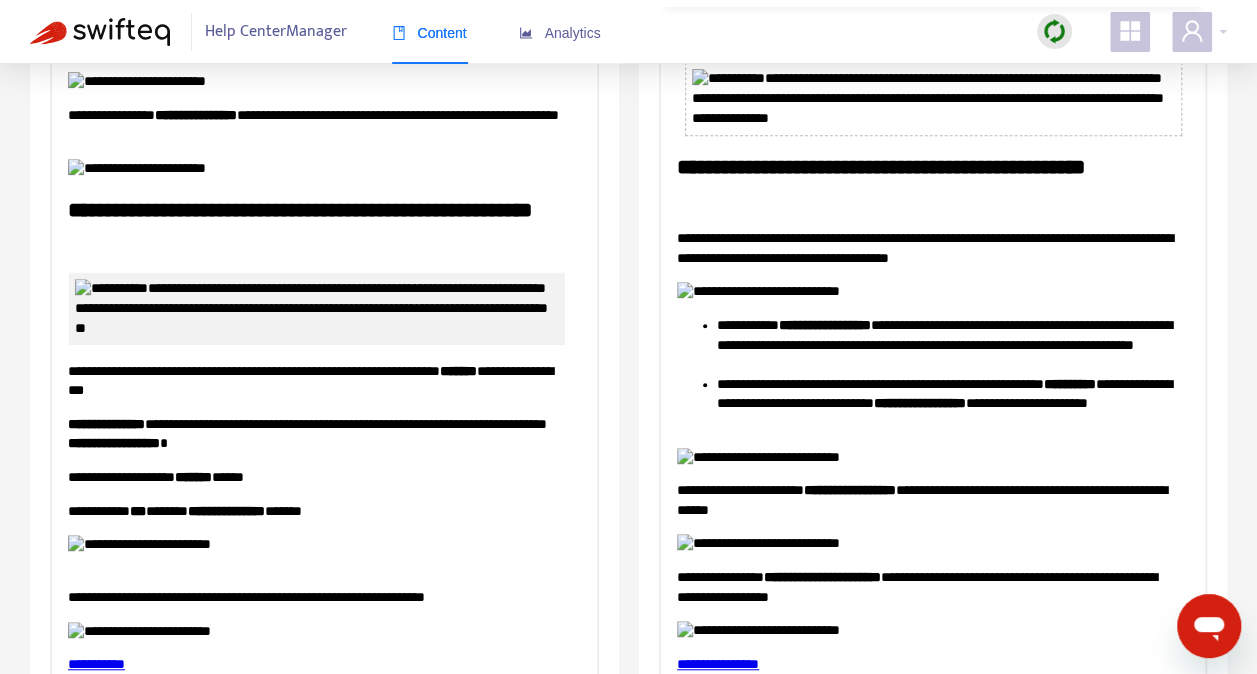 click on "**********" at bounding box center [101, -247] 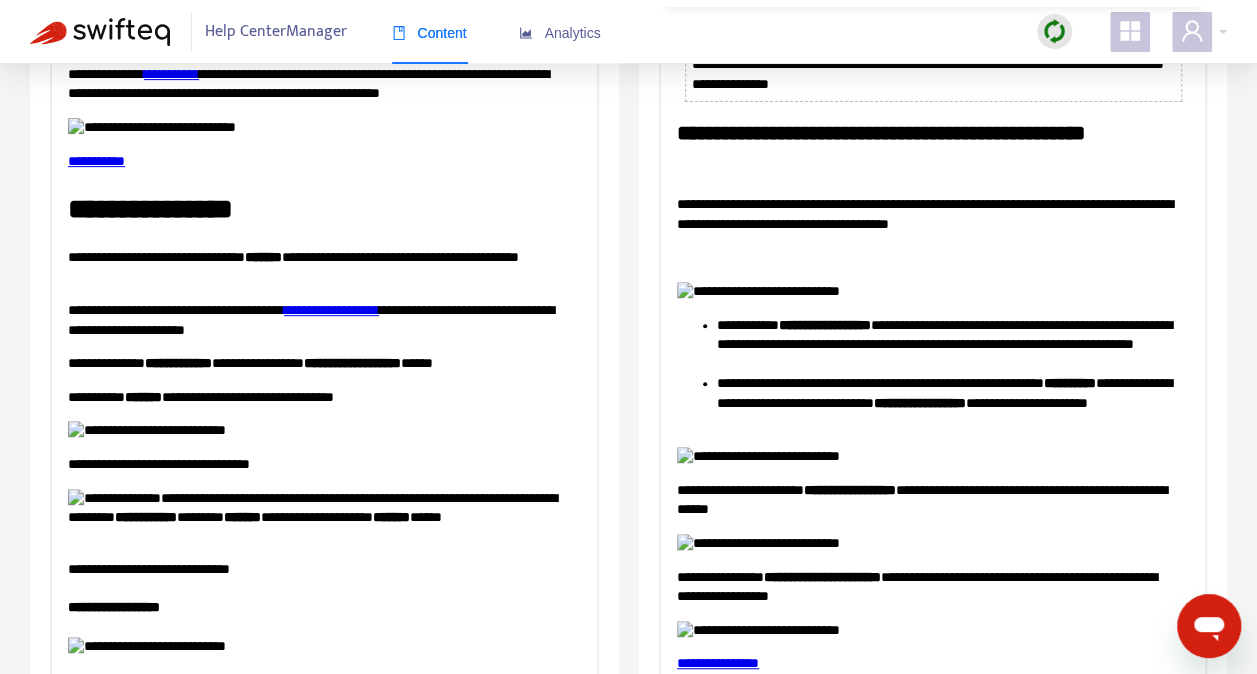 scroll, scrollTop: 0, scrollLeft: 0, axis: both 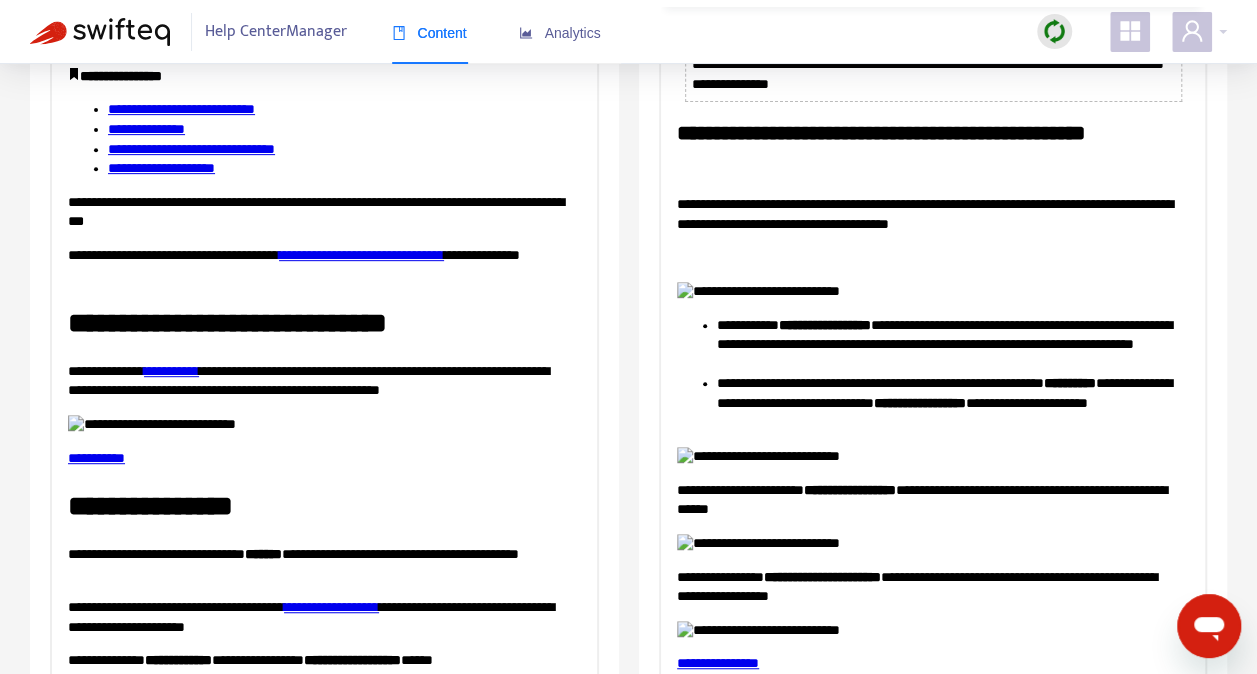 drag, startPoint x: 586, startPoint y: 443, endPoint x: 666, endPoint y: 7, distance: 443.2787 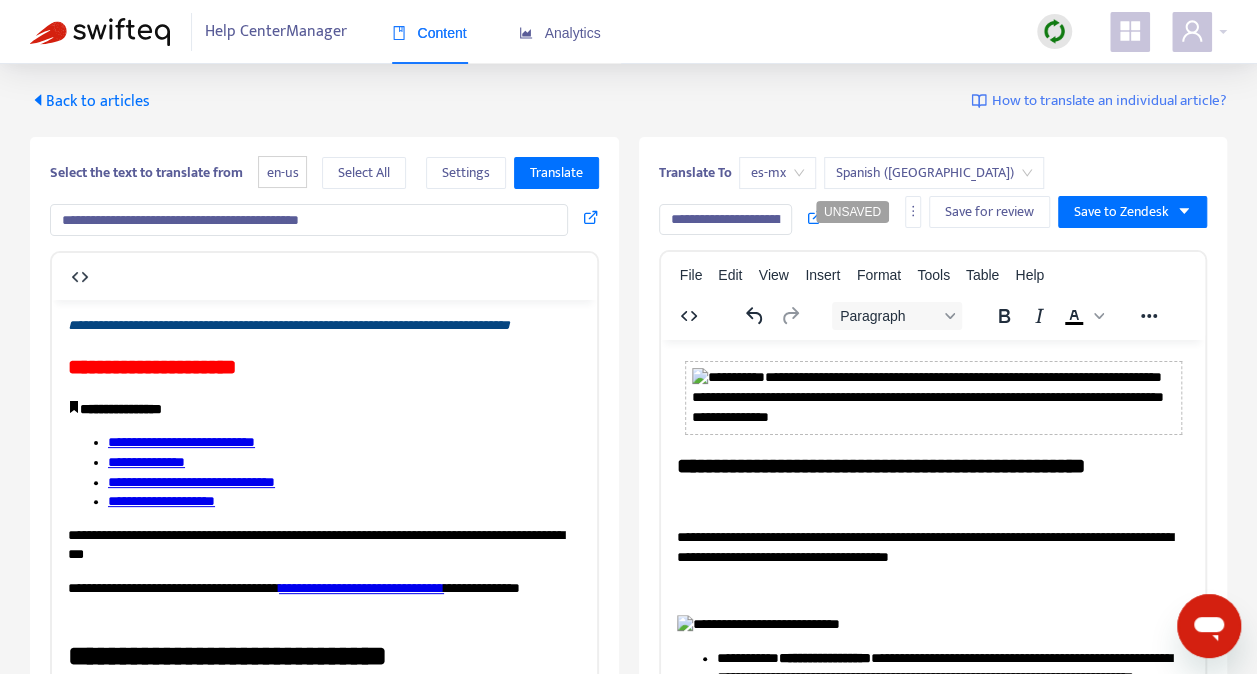scroll, scrollTop: 0, scrollLeft: 0, axis: both 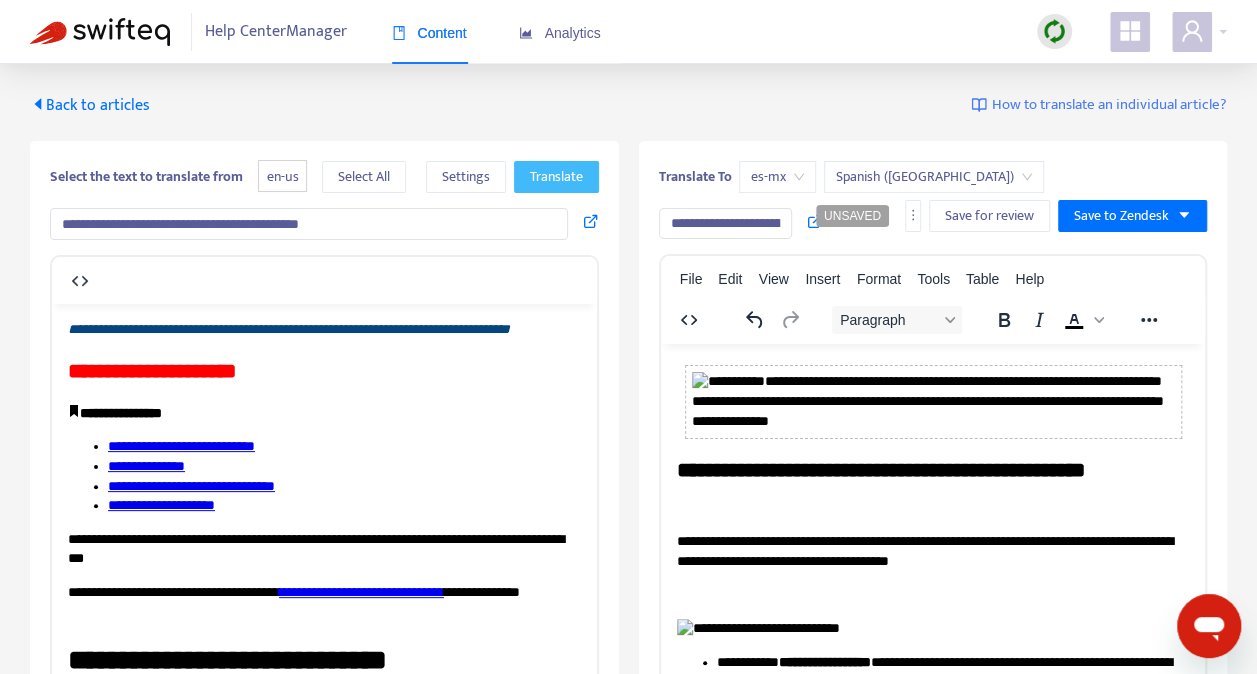 click on "Translate" at bounding box center (556, 177) 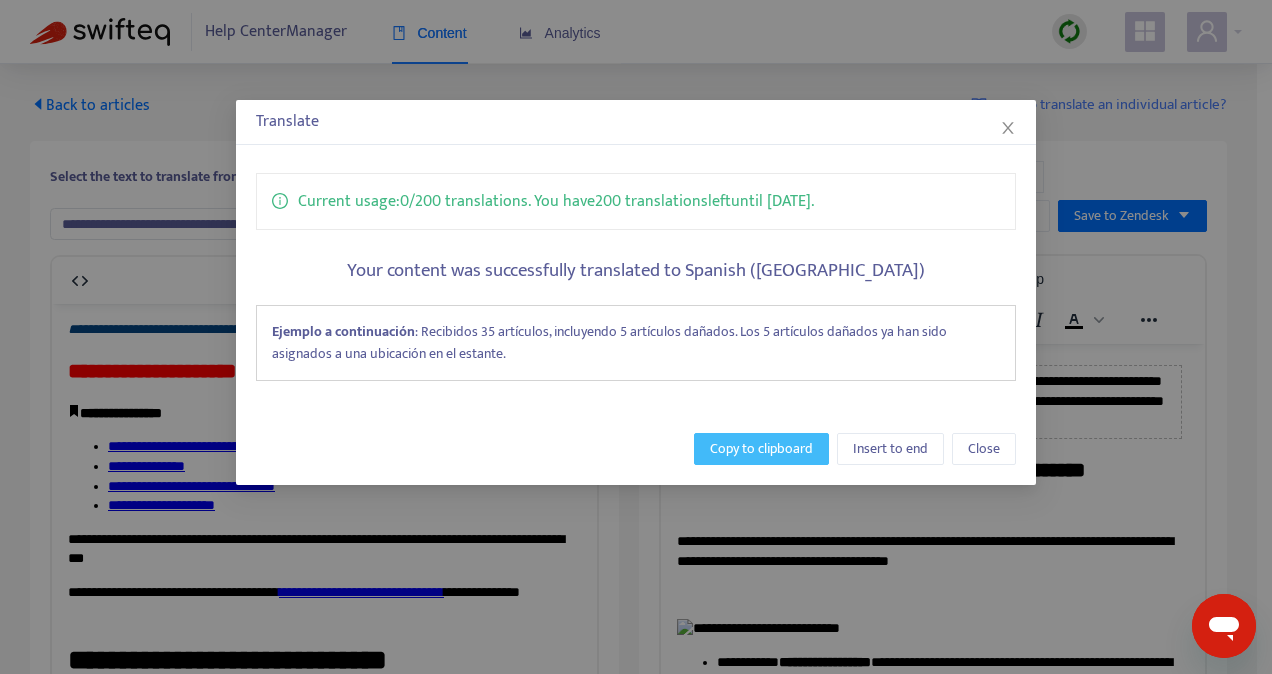 click on "Copy to clipboard" at bounding box center [761, 449] 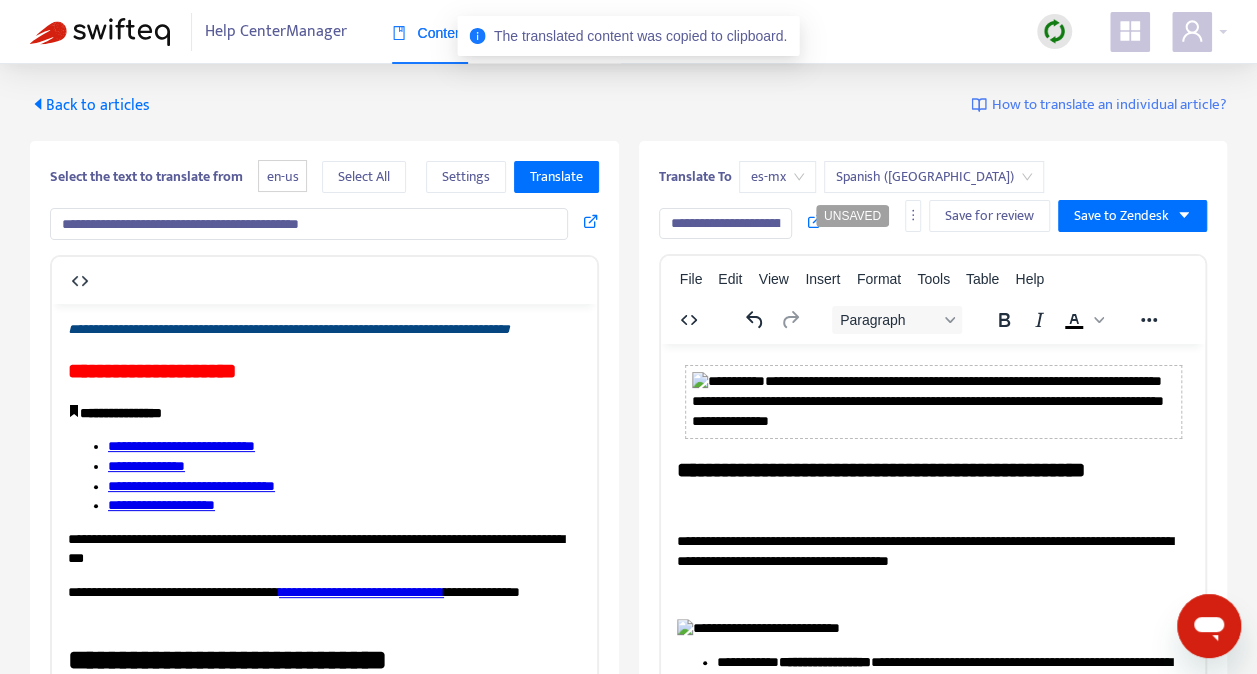scroll, scrollTop: 8692, scrollLeft: 0, axis: vertical 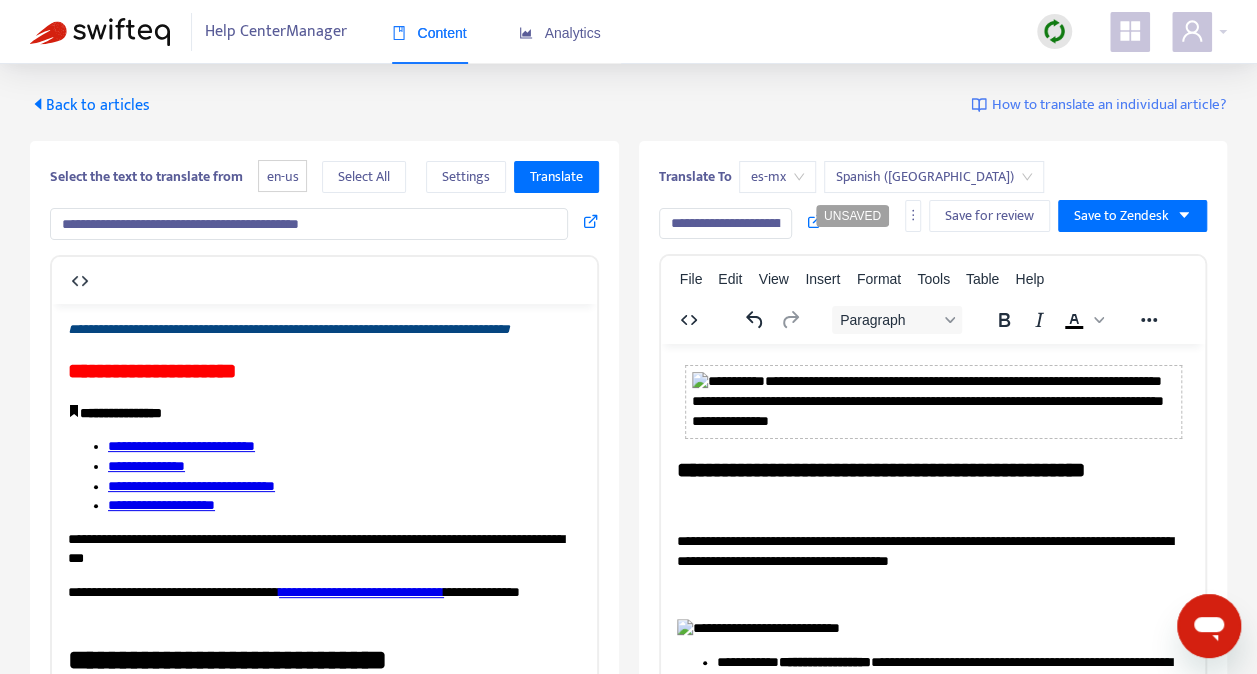 click at bounding box center (932, 594) 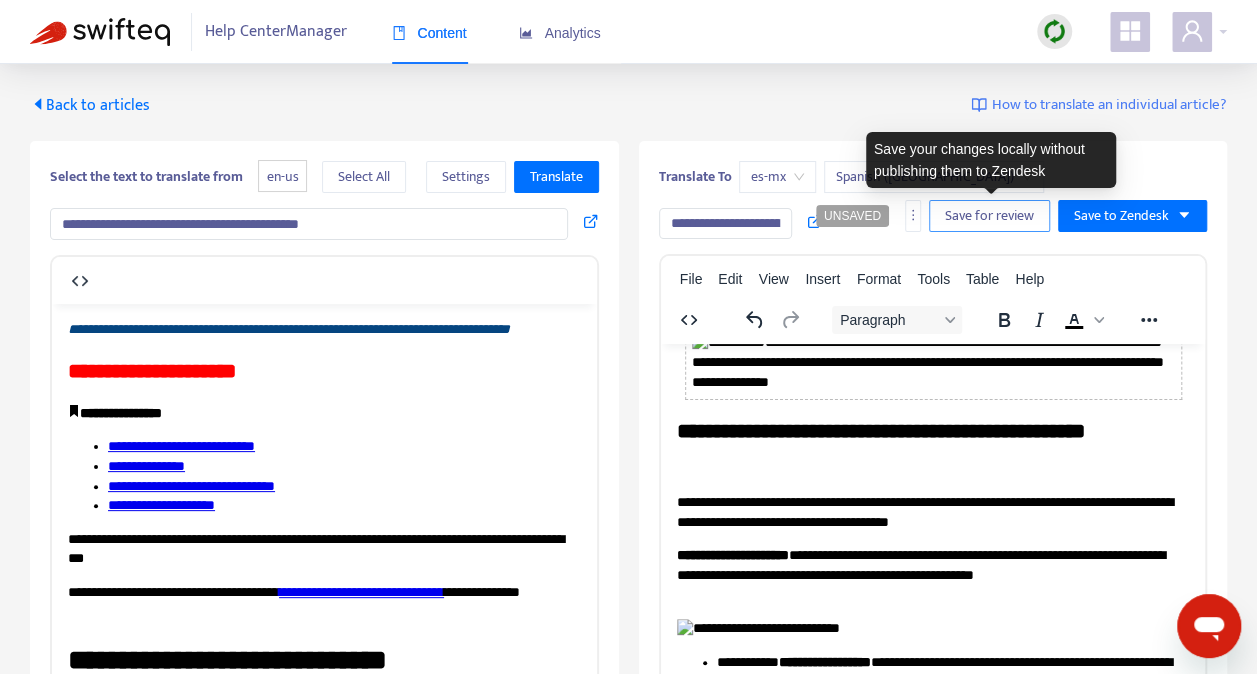 click on "Save for review" at bounding box center (989, 216) 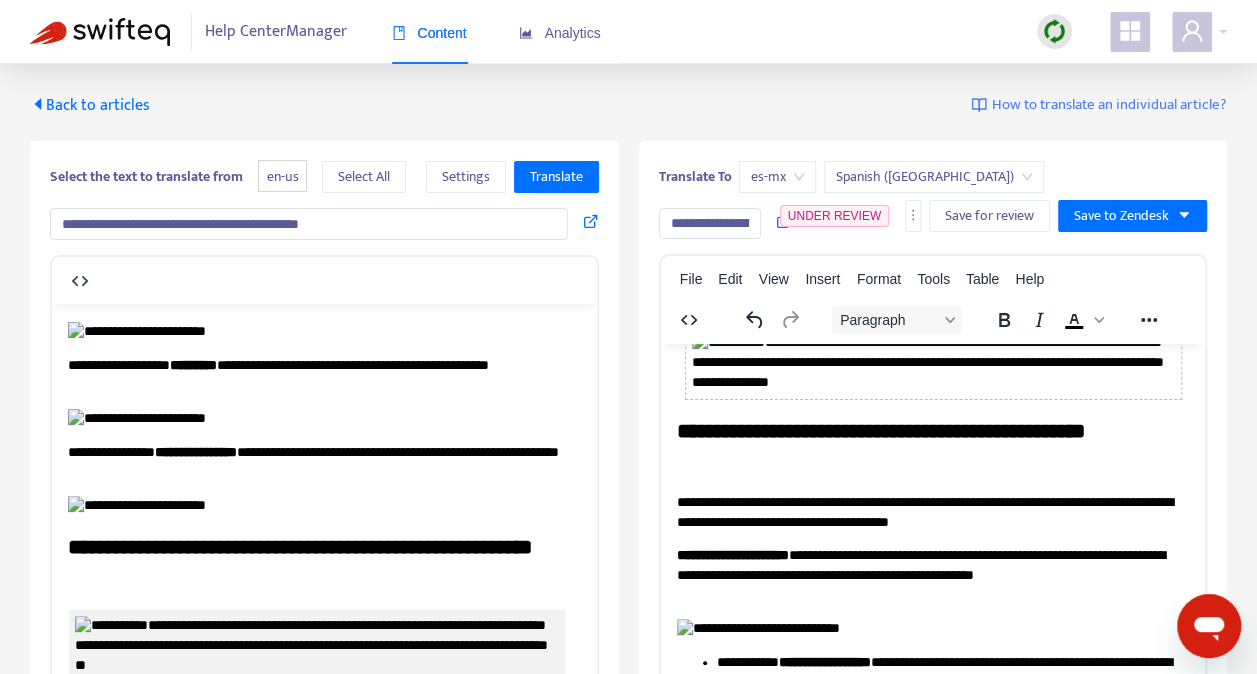 scroll, scrollTop: 8570, scrollLeft: 0, axis: vertical 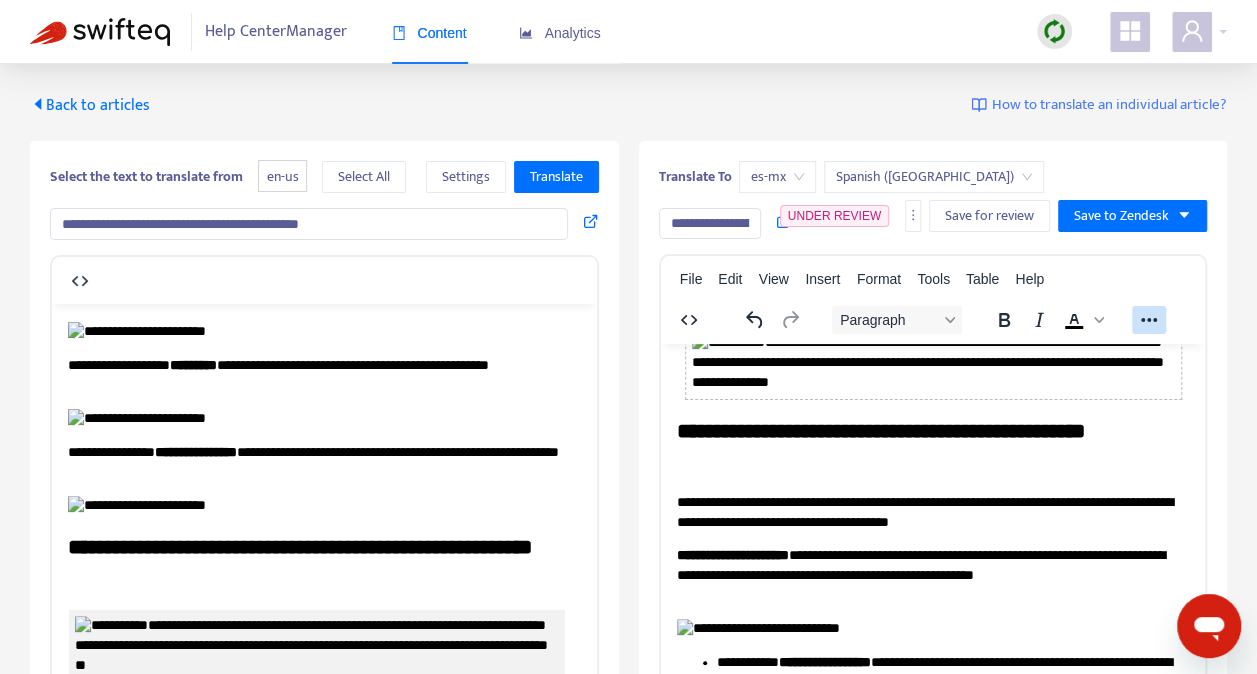 click 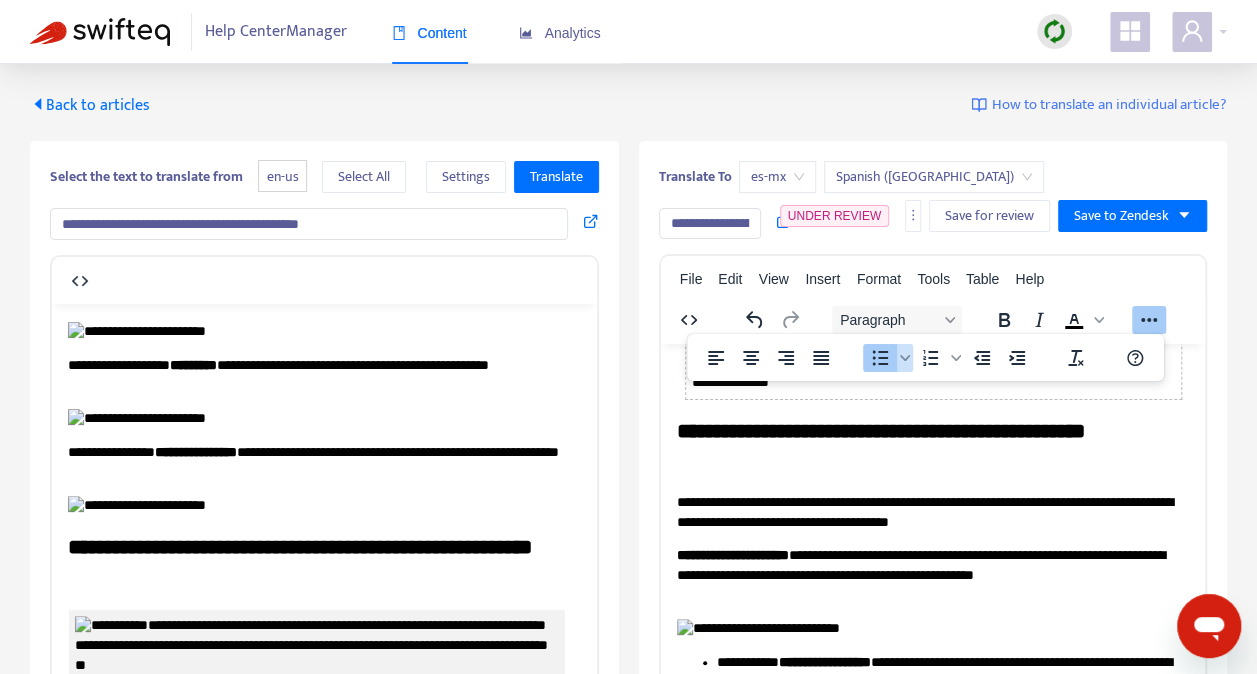 click 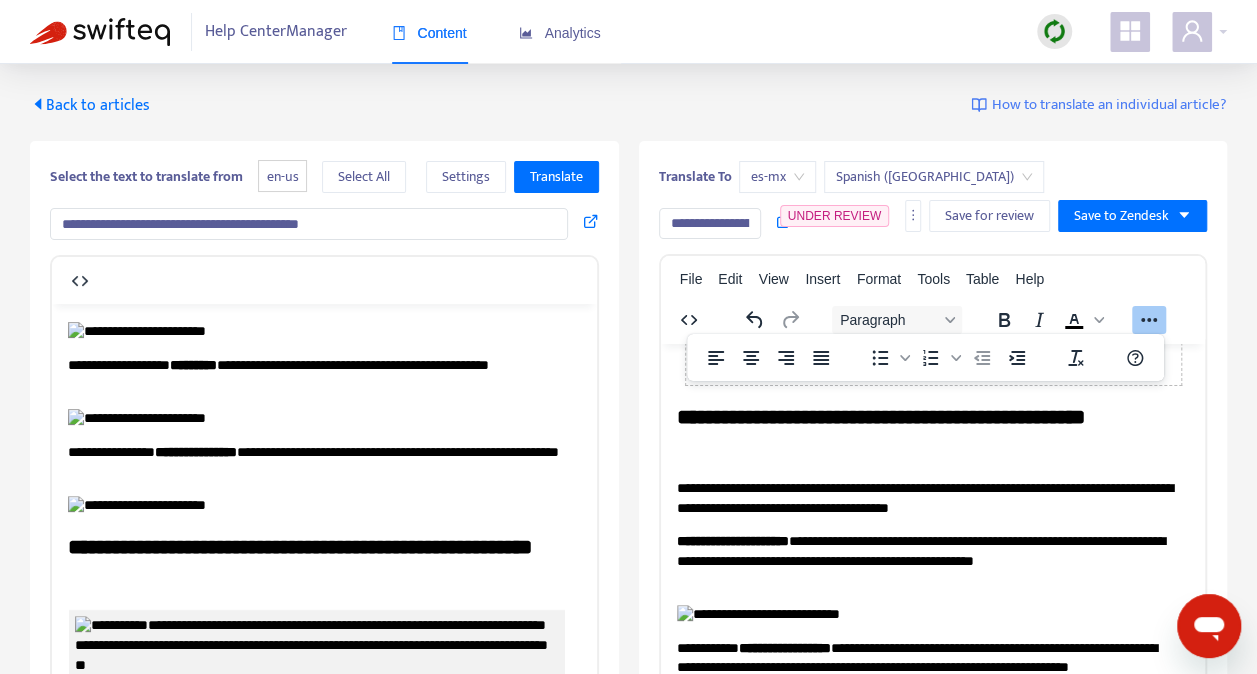 scroll, scrollTop: 8670, scrollLeft: 0, axis: vertical 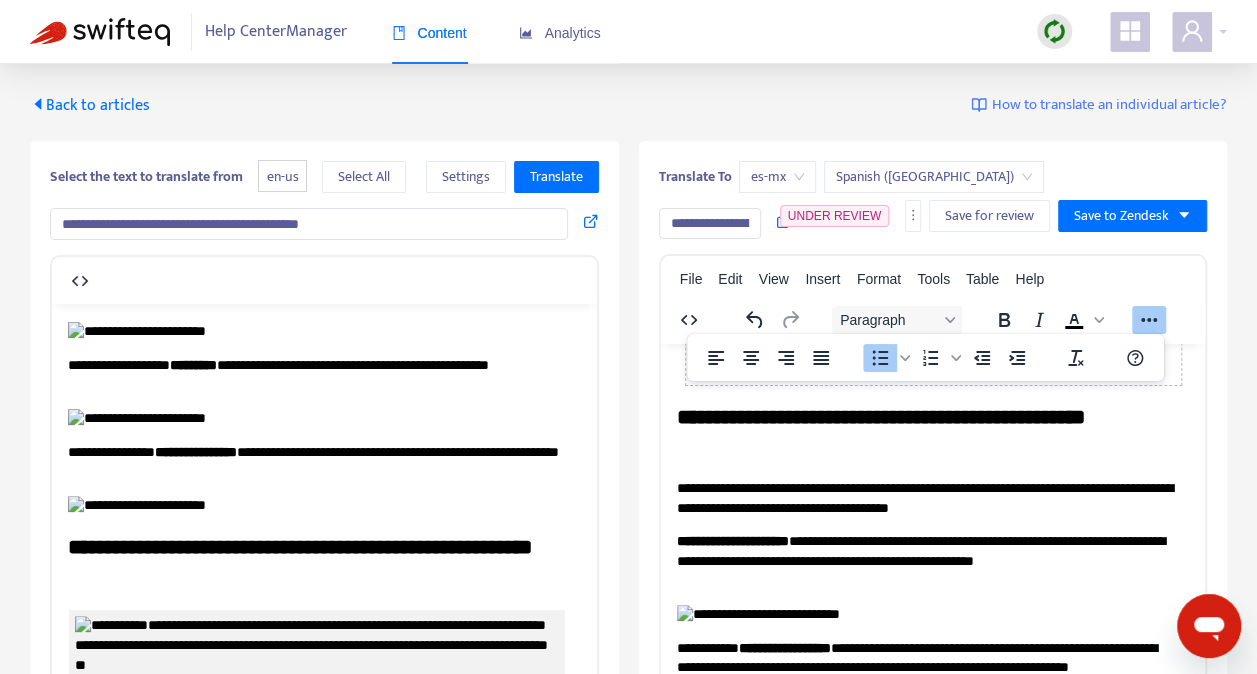 click on "**********" at bounding box center [932, 740] 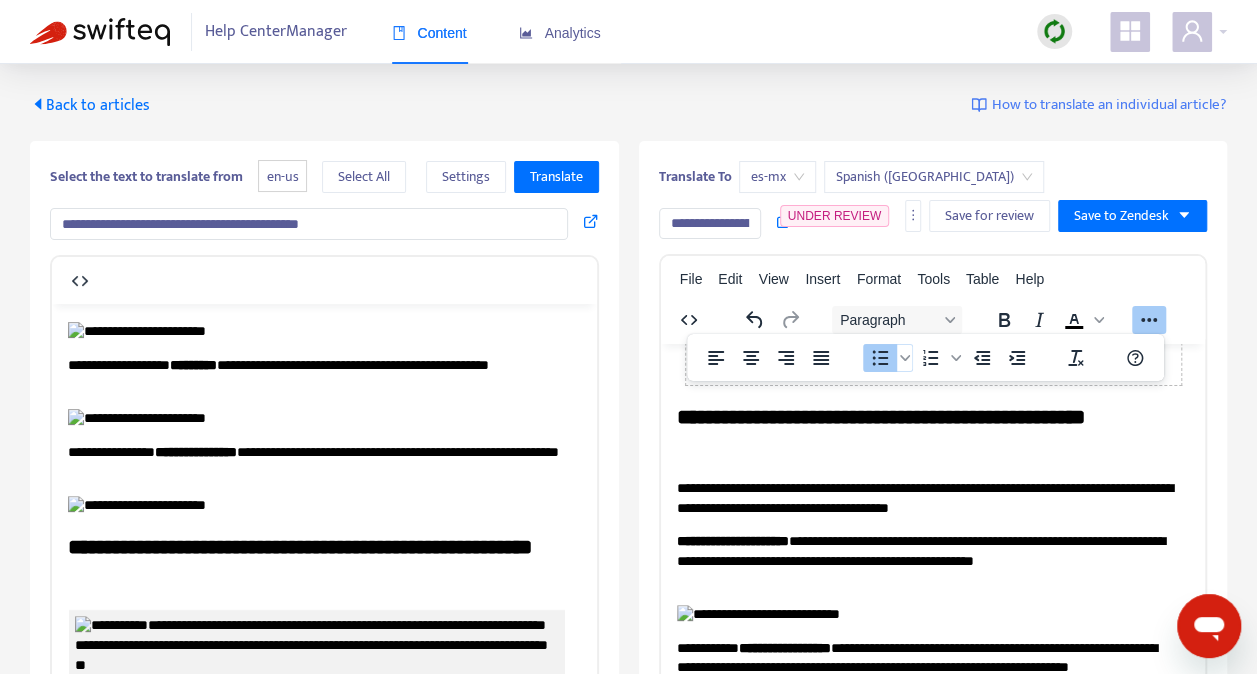 click 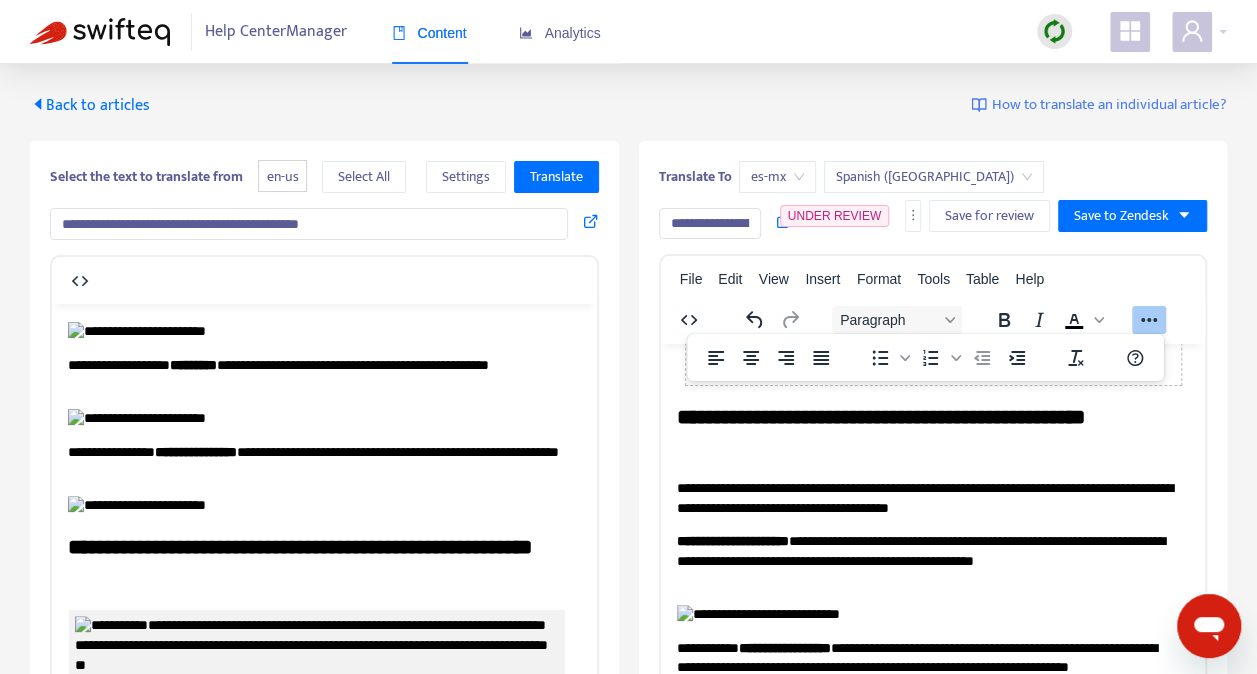 drag, startPoint x: 951, startPoint y: 478, endPoint x: 973, endPoint y: 484, distance: 22.803509 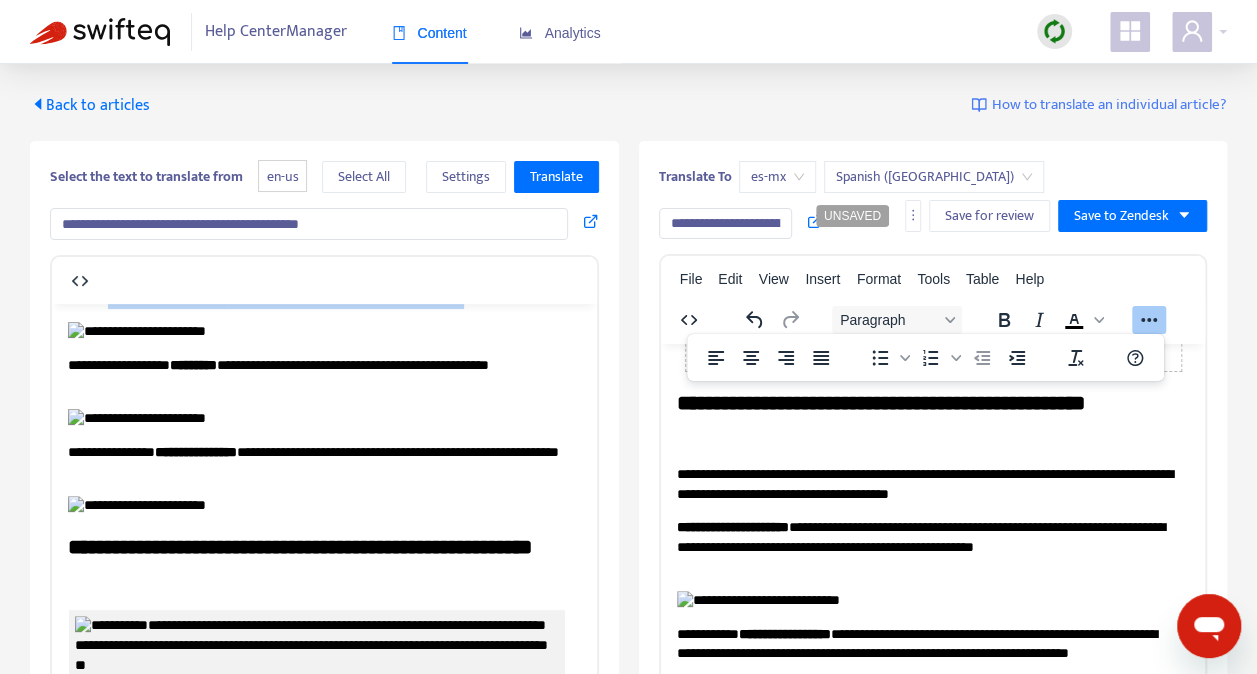drag, startPoint x: 111, startPoint y: 366, endPoint x: 564, endPoint y: 411, distance: 455.2296 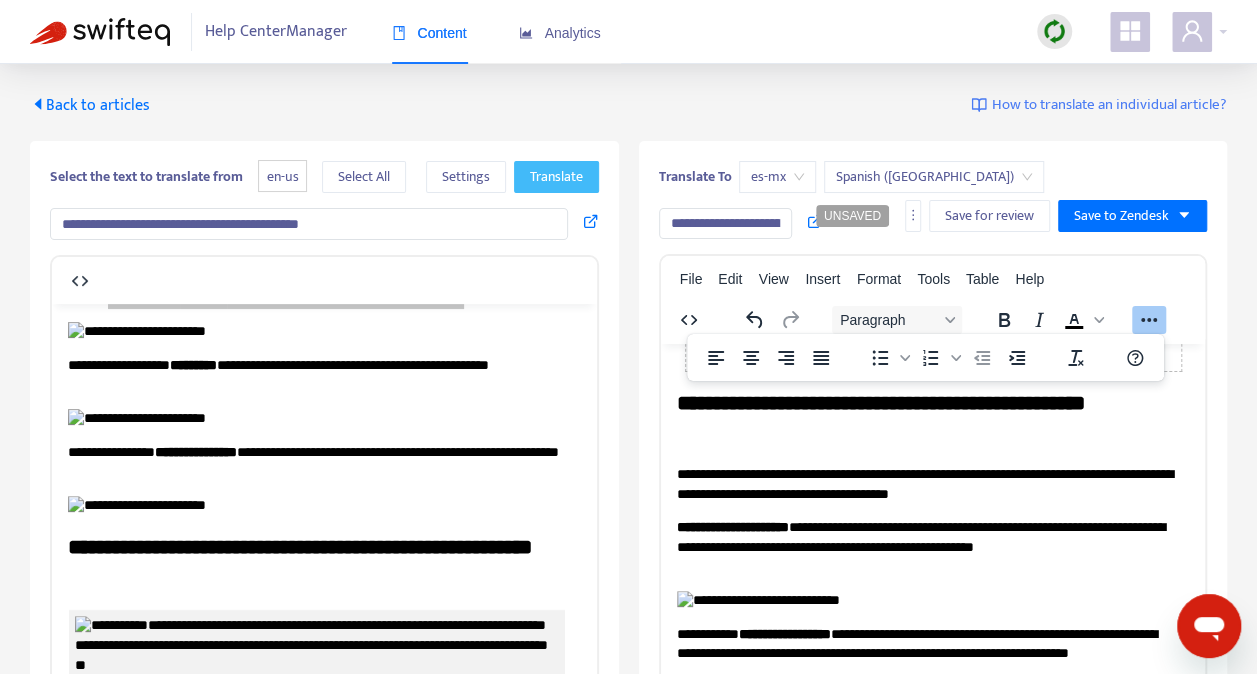 click on "Translate" at bounding box center [556, 177] 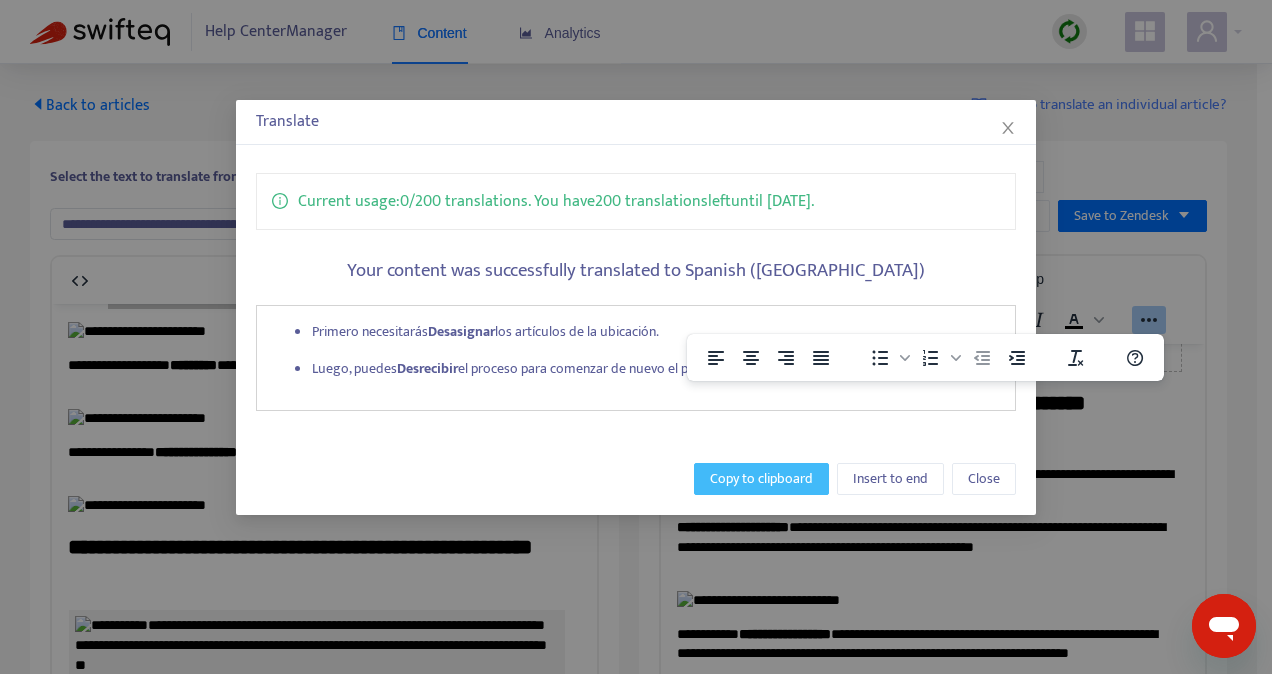 click on "Copy to clipboard" at bounding box center [761, 479] 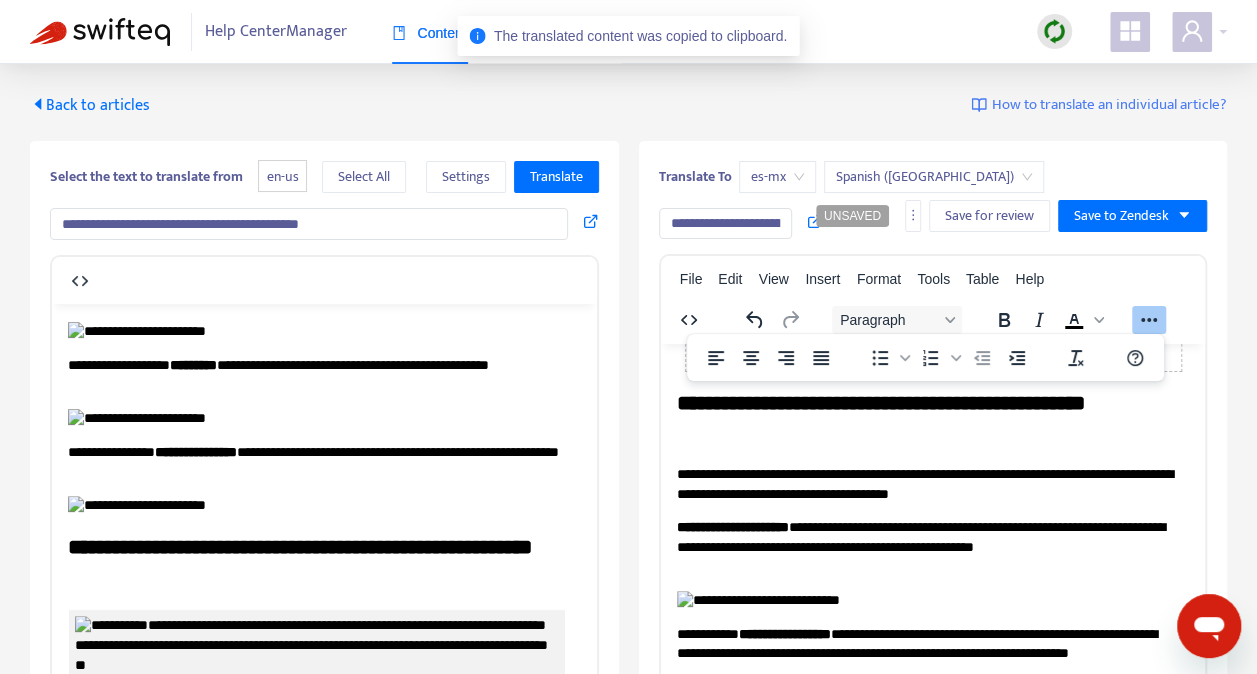 scroll, scrollTop: 9392, scrollLeft: 0, axis: vertical 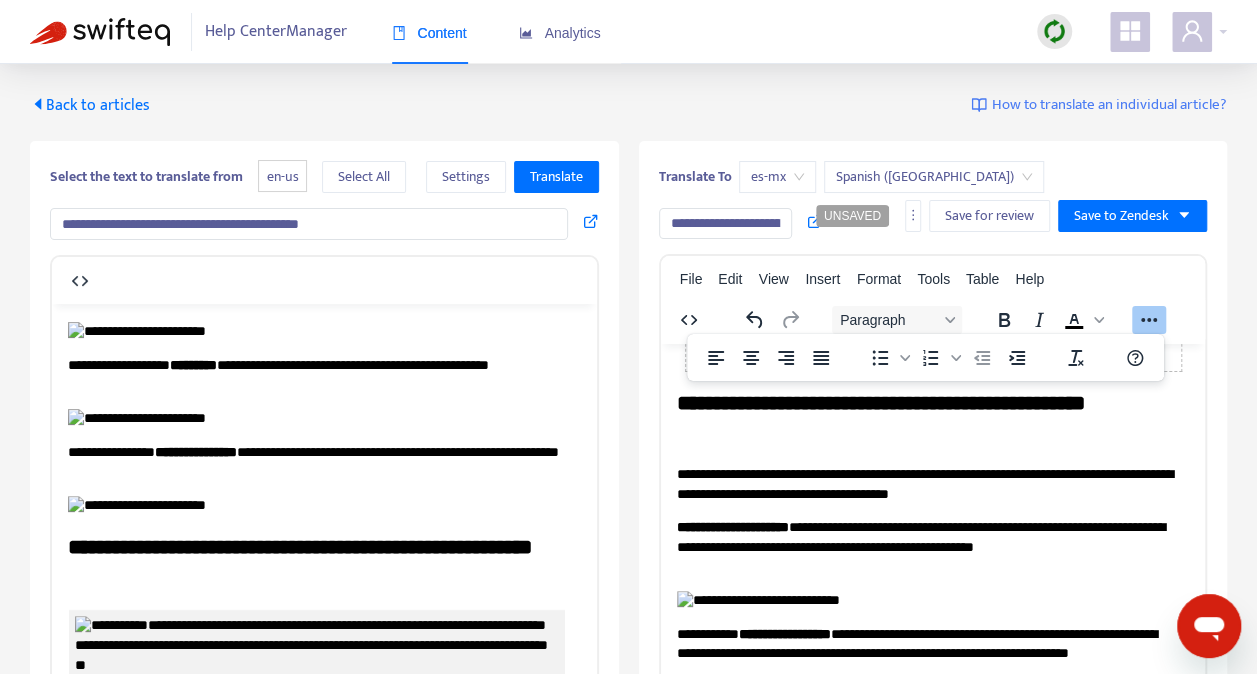 drag, startPoint x: 677, startPoint y: 410, endPoint x: 1048, endPoint y: 422, distance: 371.19403 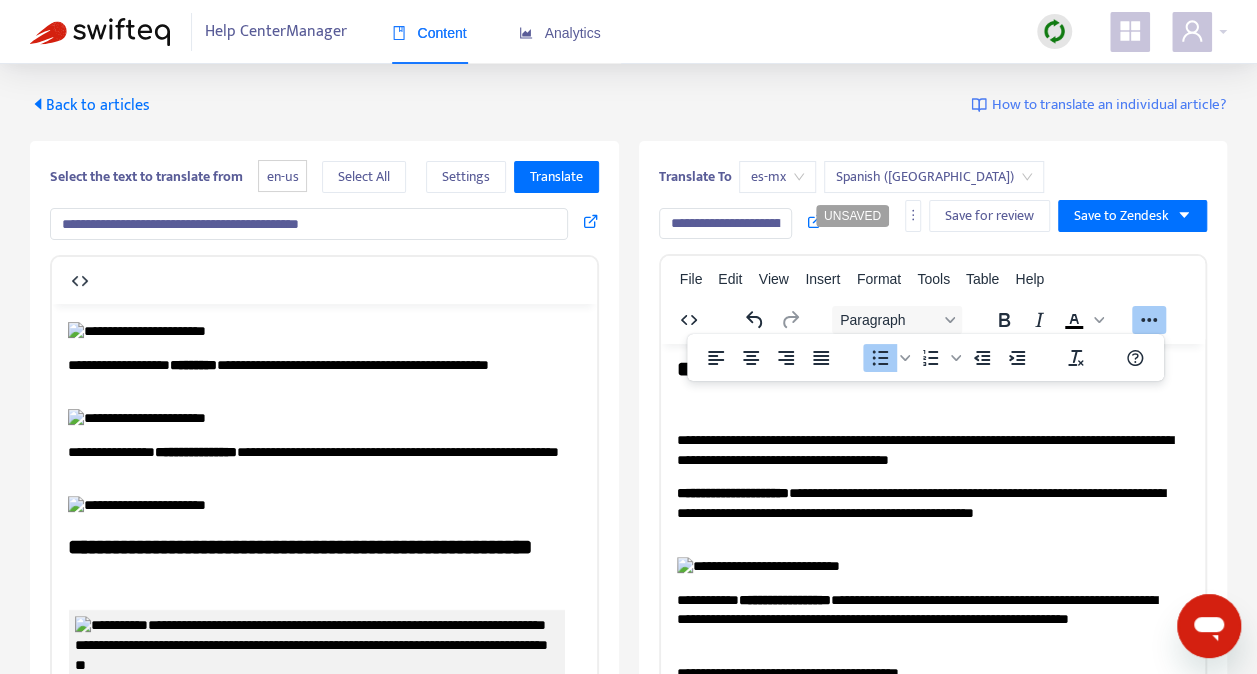 drag, startPoint x: 718, startPoint y: 413, endPoint x: 759, endPoint y: 458, distance: 60.876926 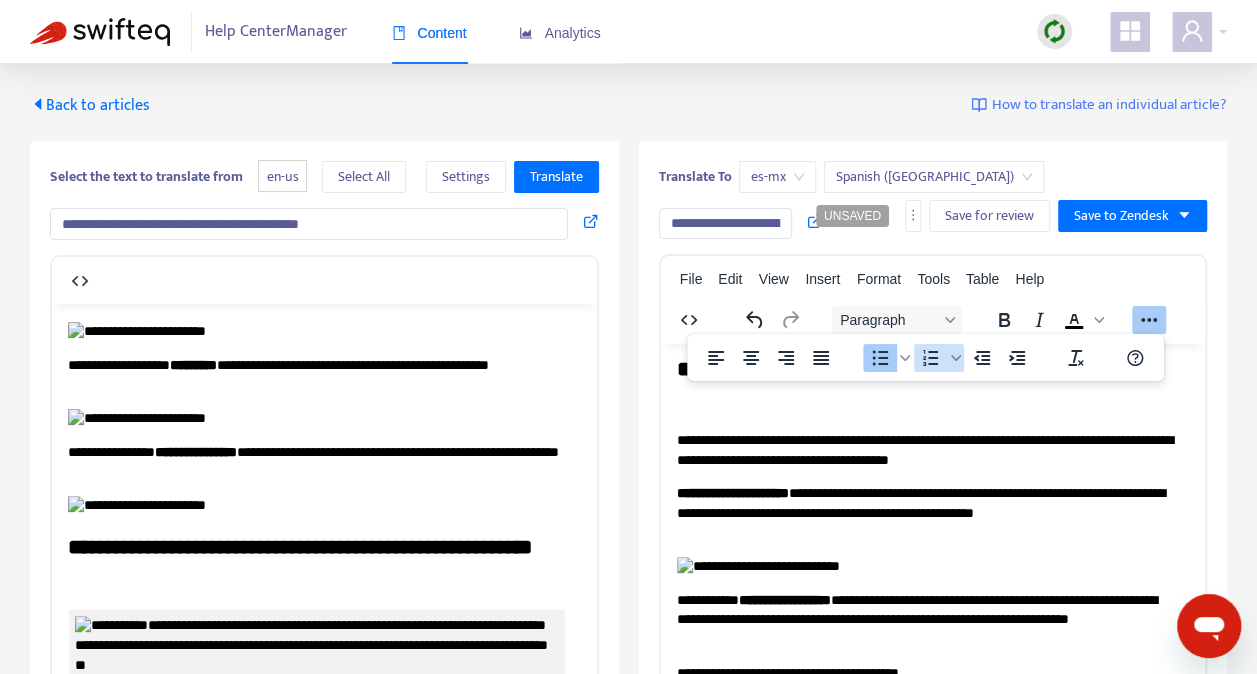 click 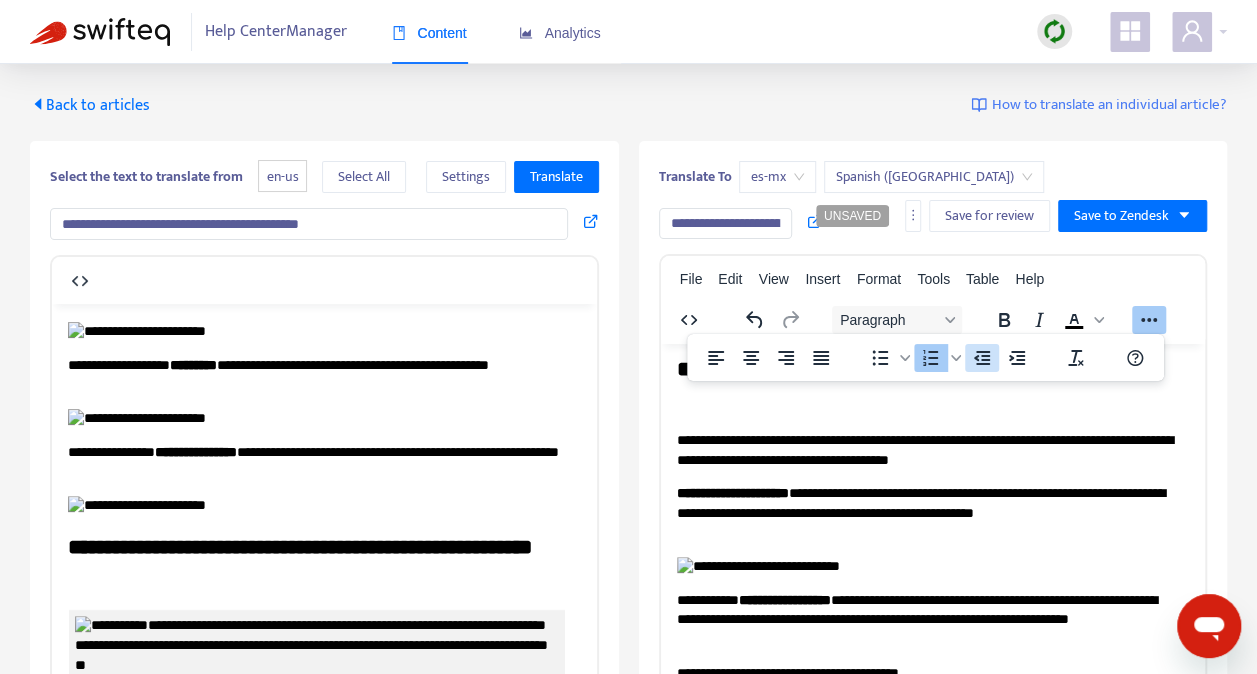 click 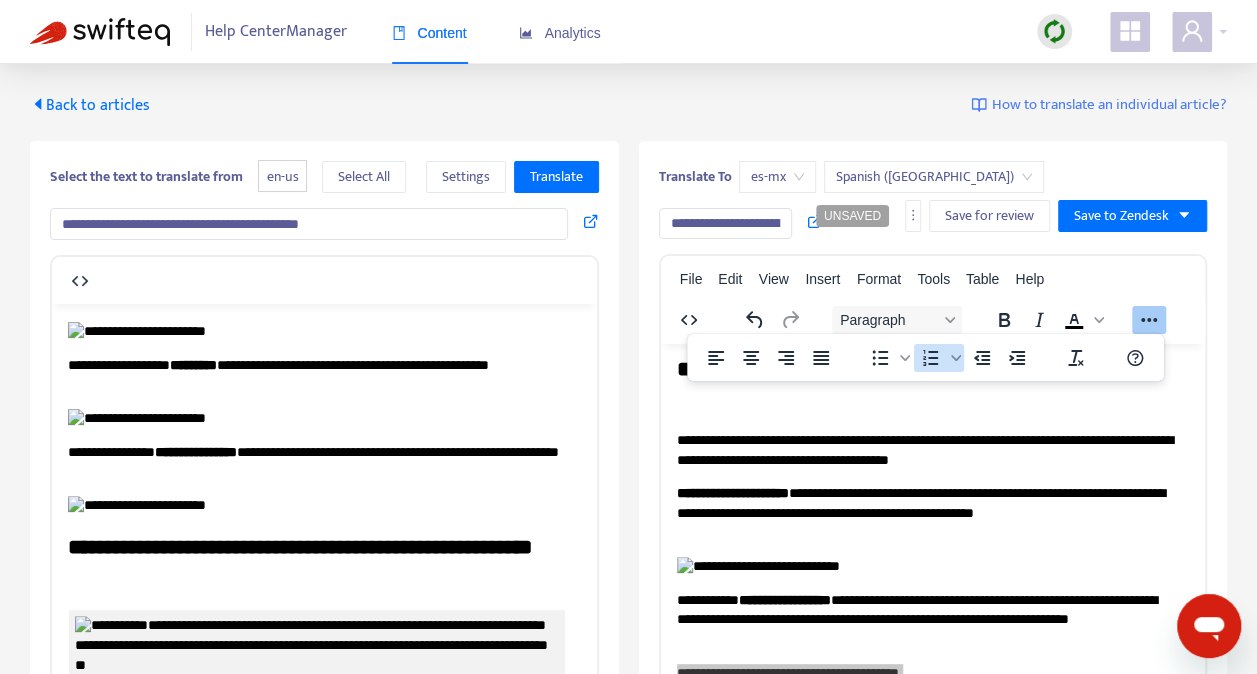 click 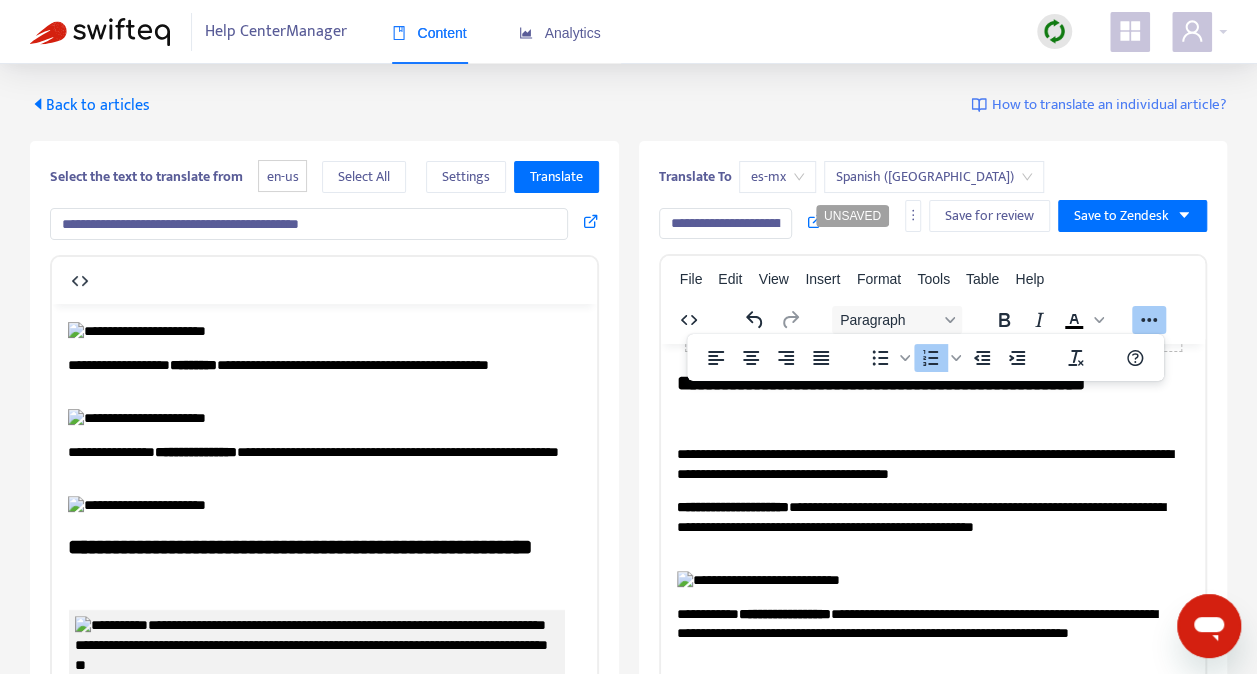 click on "**********" at bounding box center (944, 749) 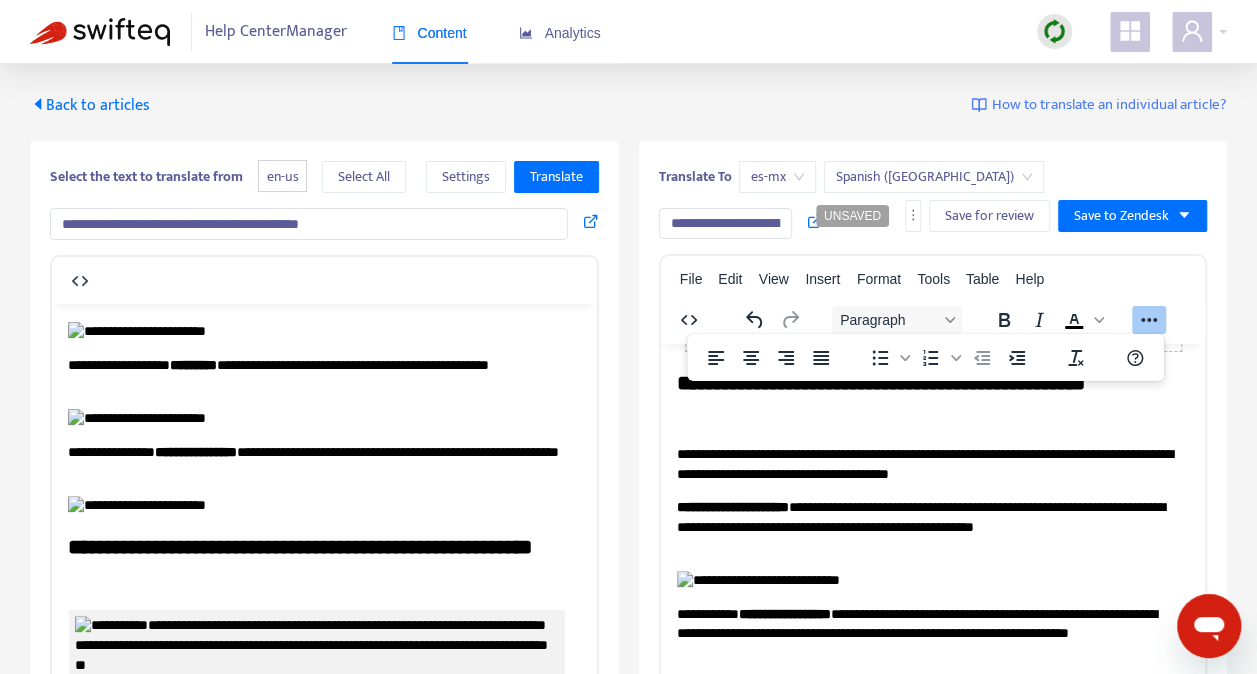 click on "**********" at bounding box center [924, 836] 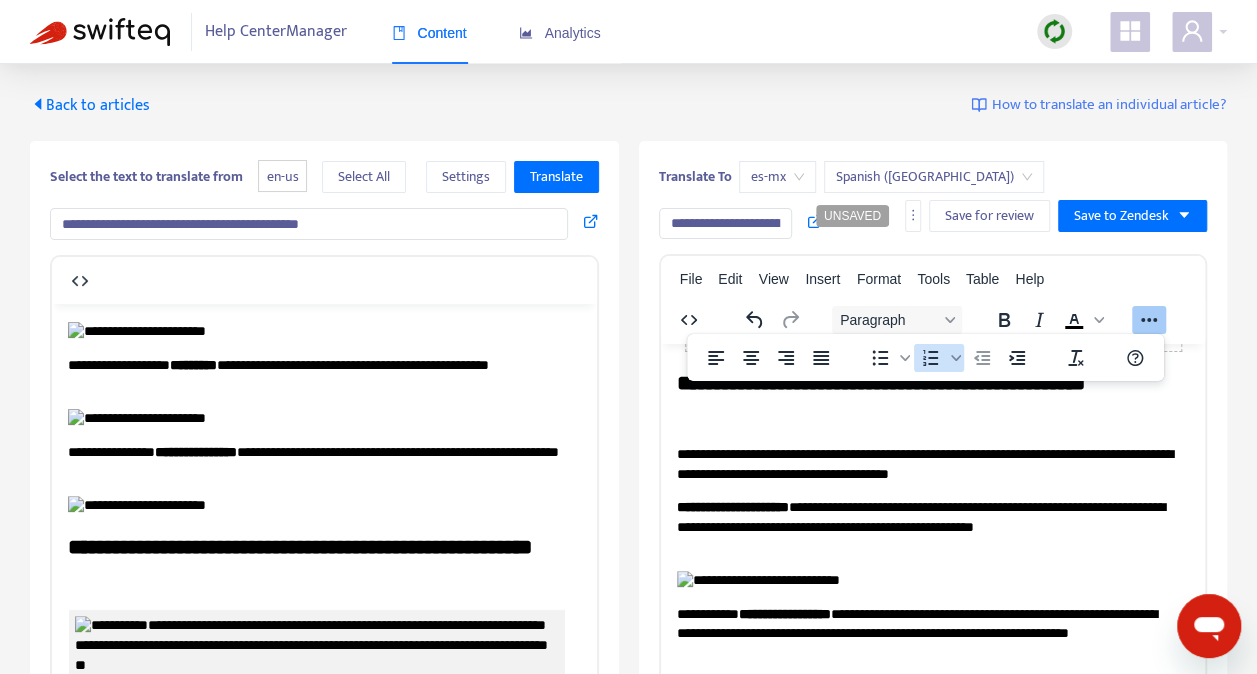 click 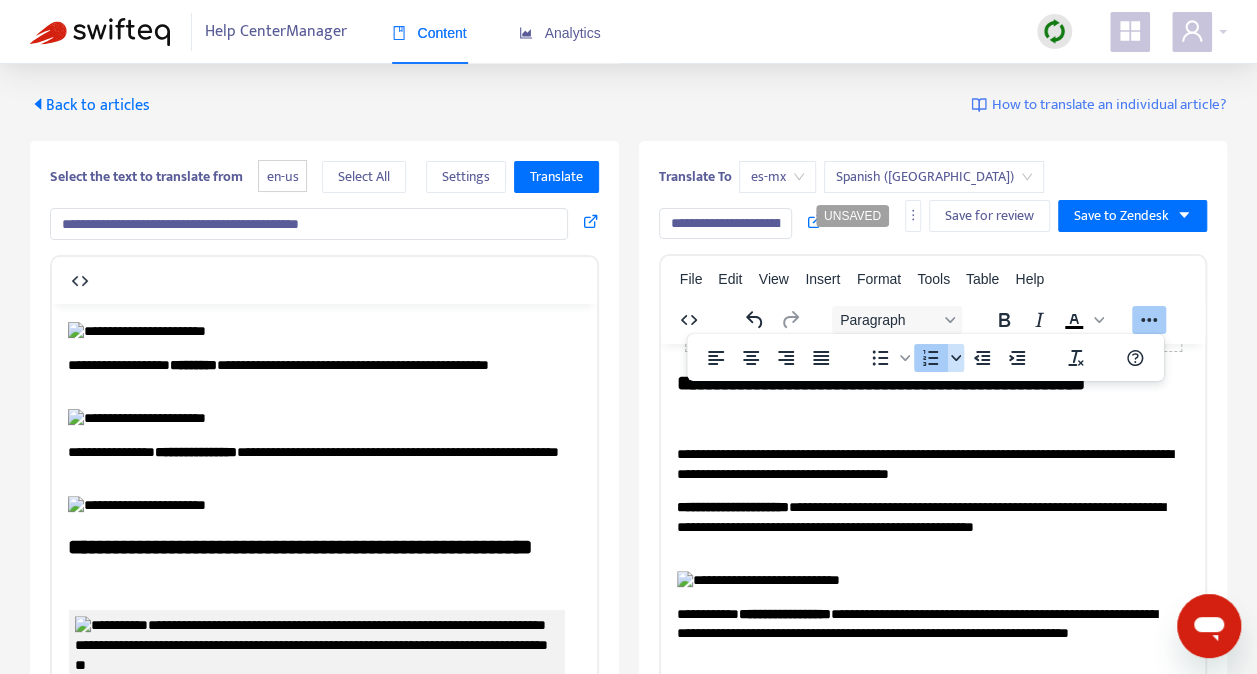 click 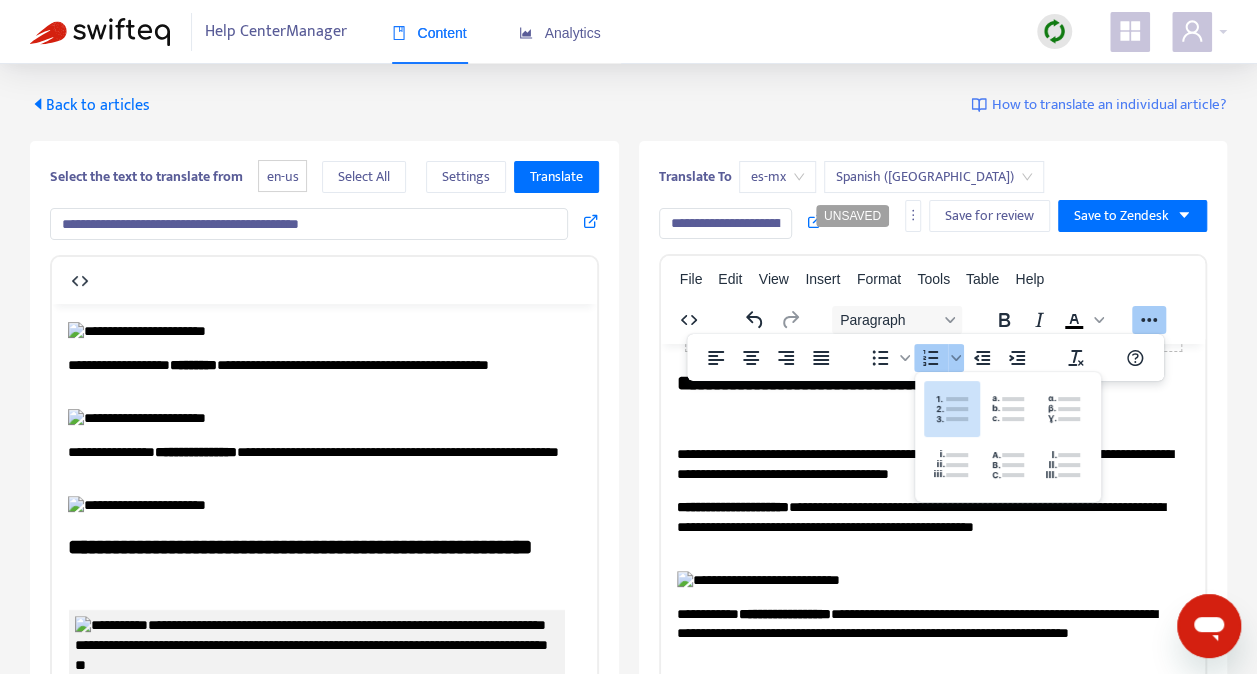 click on "**********" at bounding box center [944, 836] 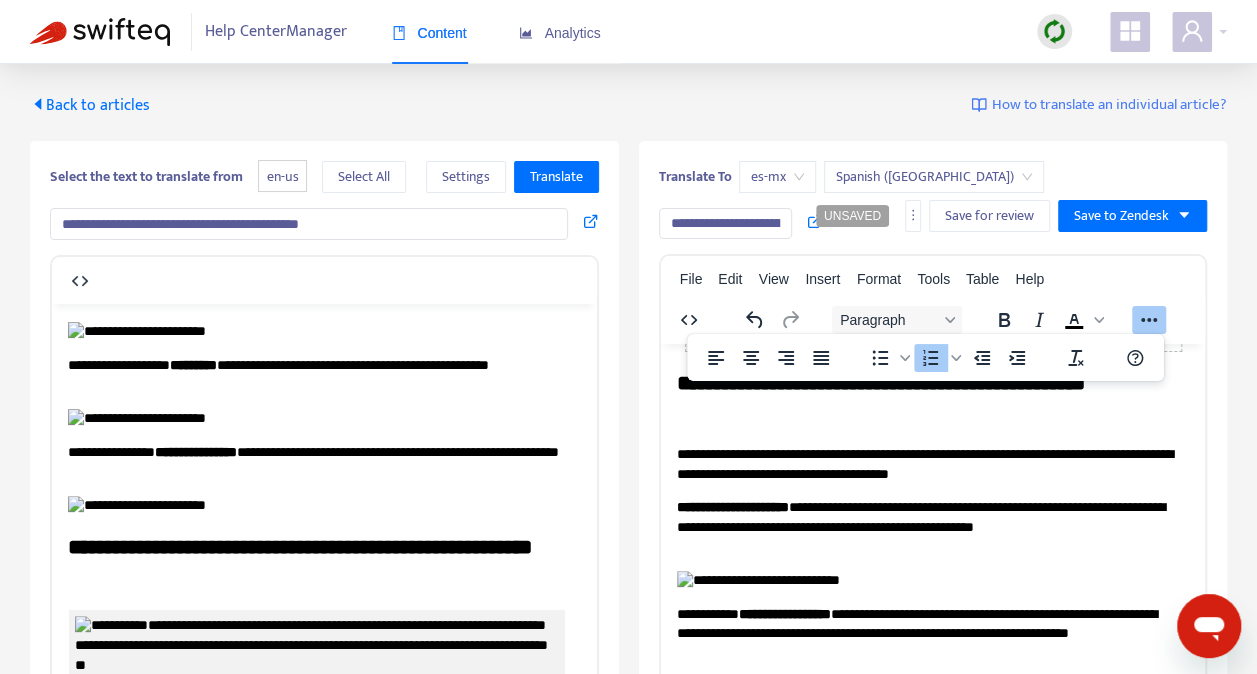 scroll, scrollTop: 9170, scrollLeft: 0, axis: vertical 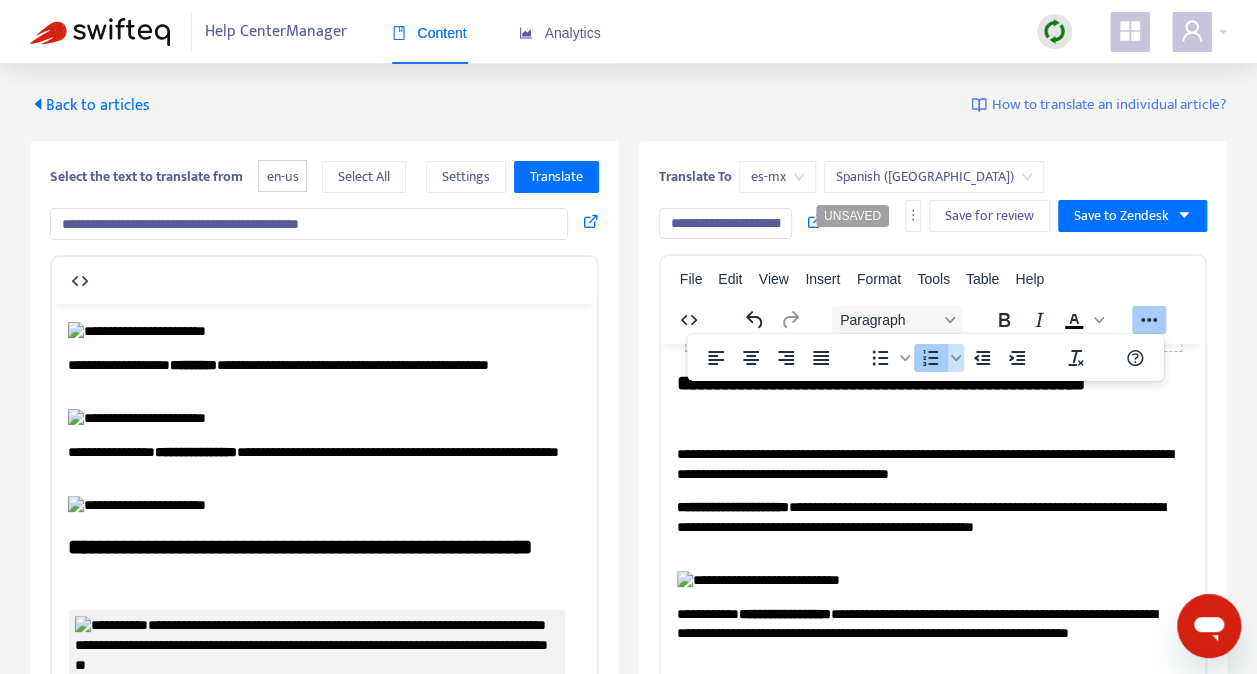 click 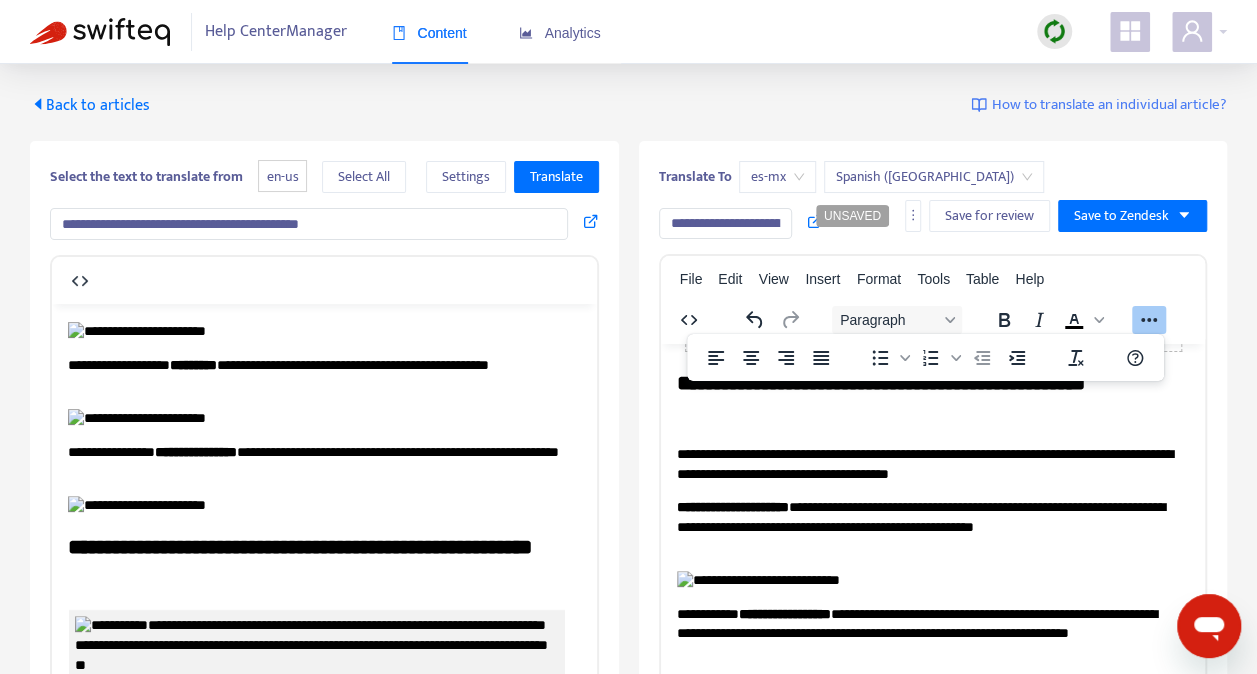 scroll, scrollTop: 9270, scrollLeft: 0, axis: vertical 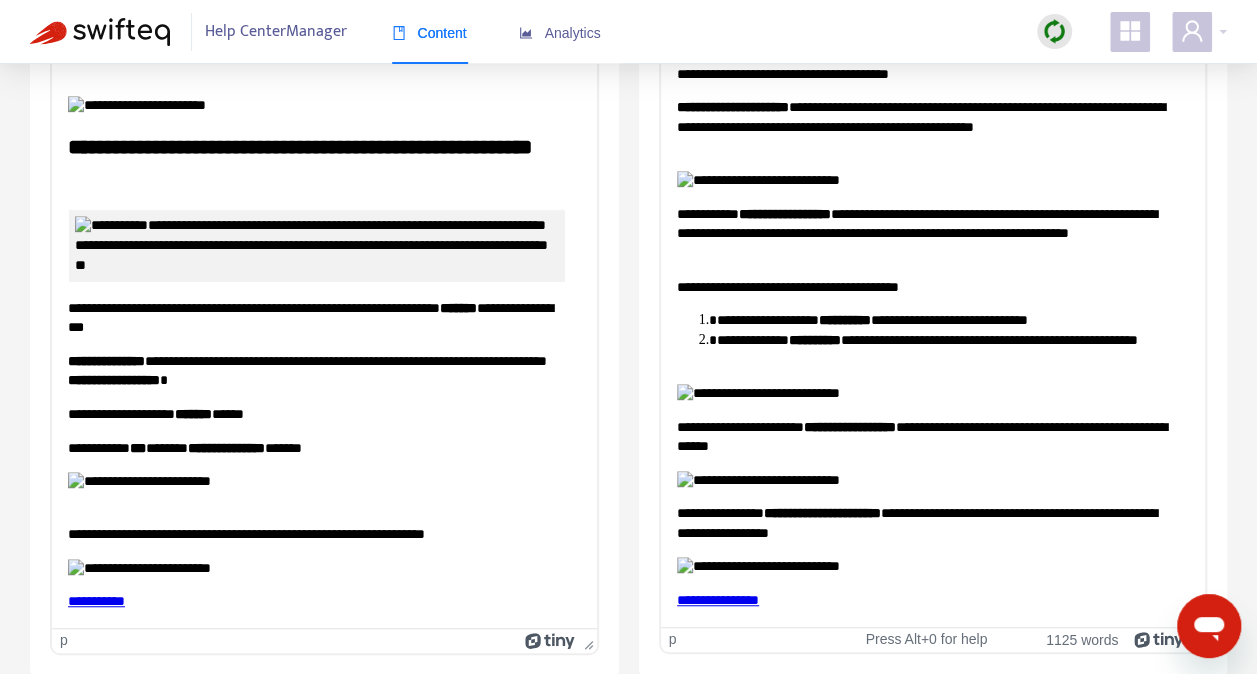 click on "**********" at bounding box center [717, 600] 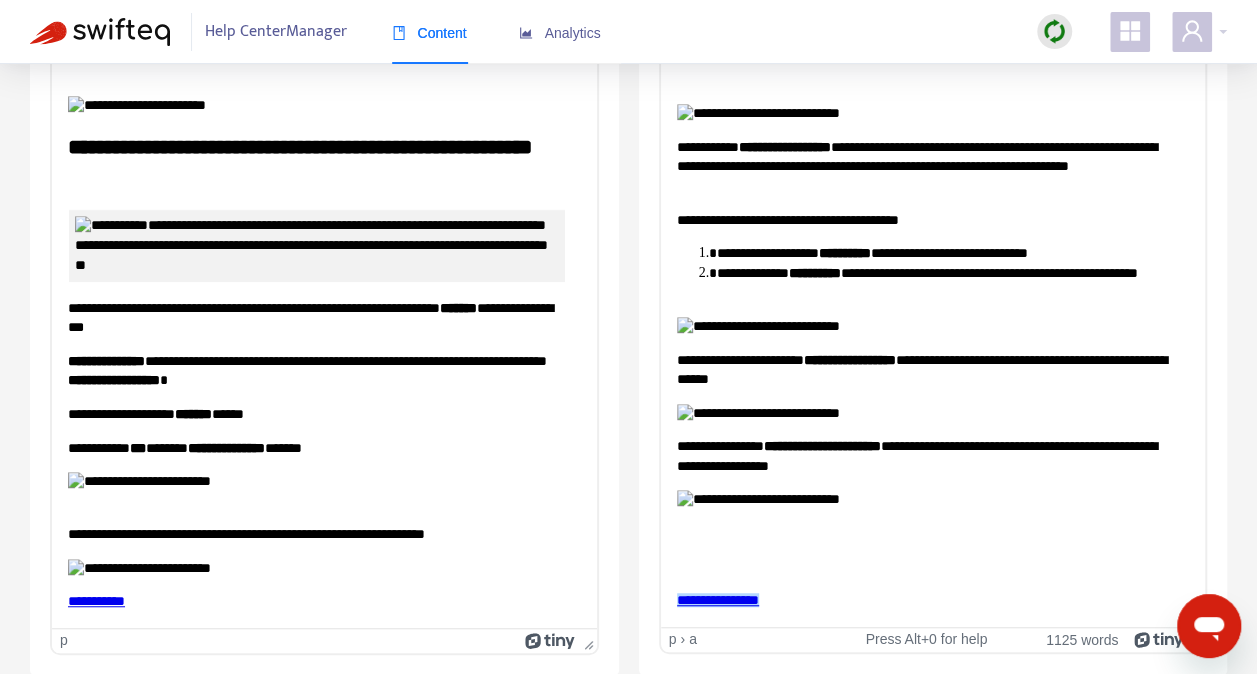 scroll, scrollTop: 10230, scrollLeft: 0, axis: vertical 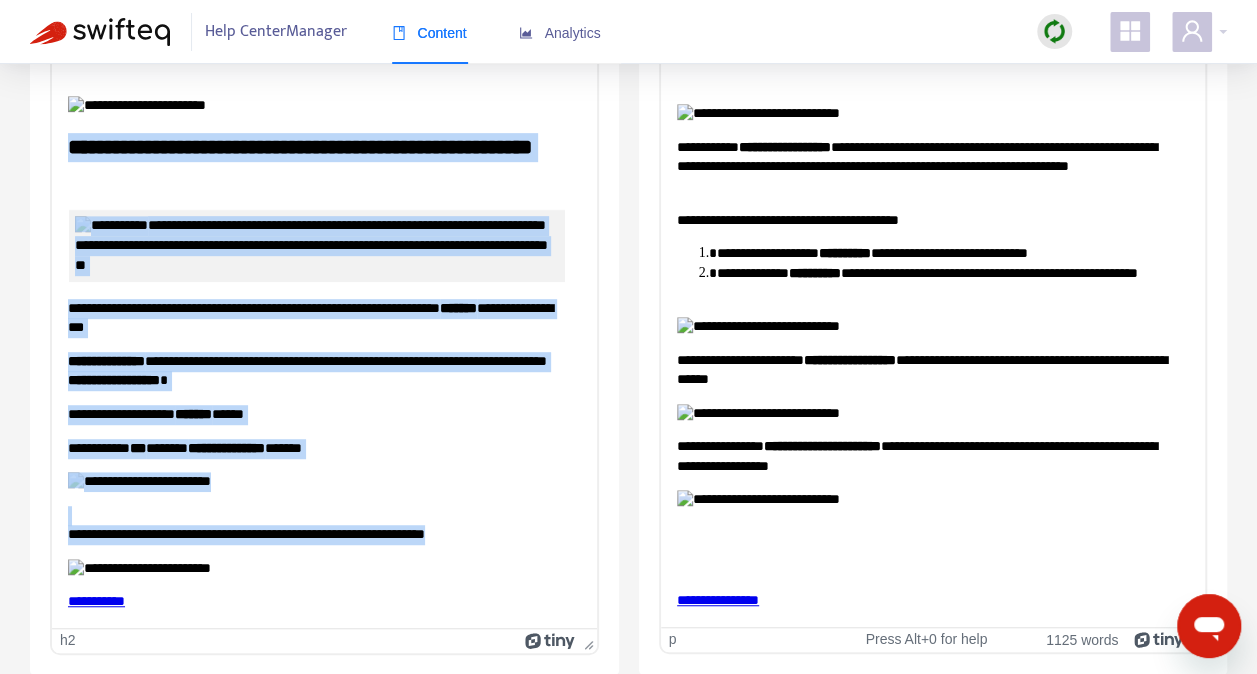 drag, startPoint x: 68, startPoint y: 281, endPoint x: 519, endPoint y: 543, distance: 521.57935 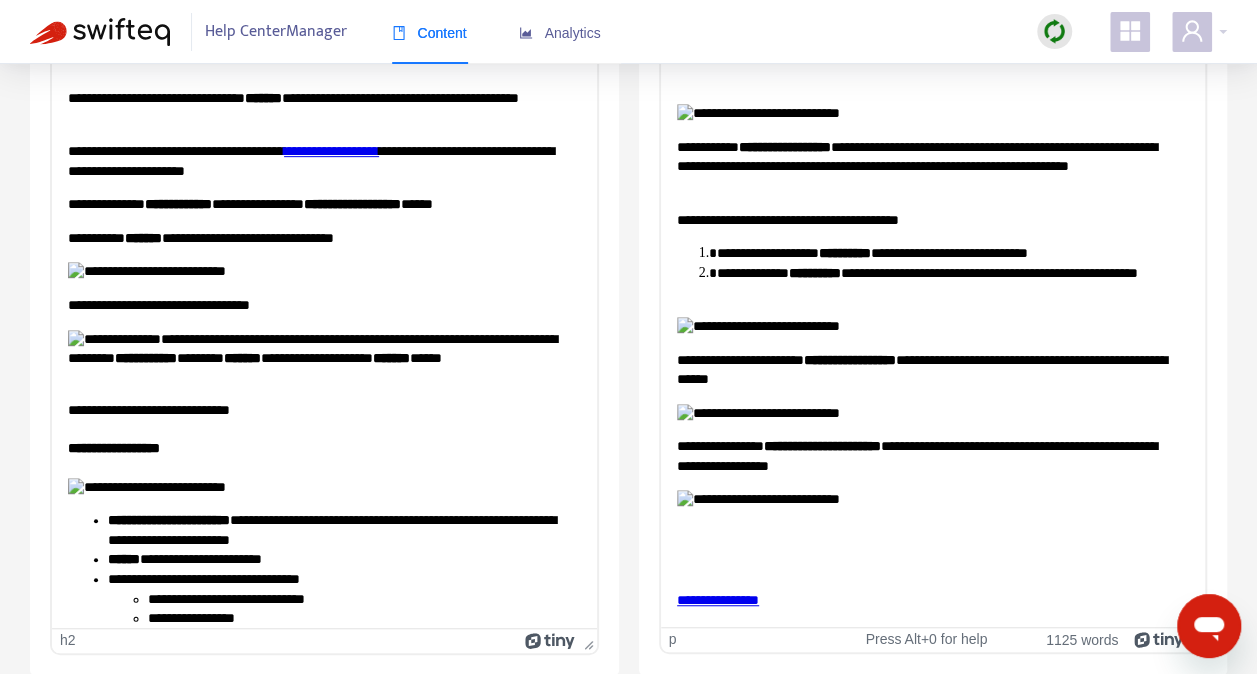 scroll, scrollTop: 0, scrollLeft: 0, axis: both 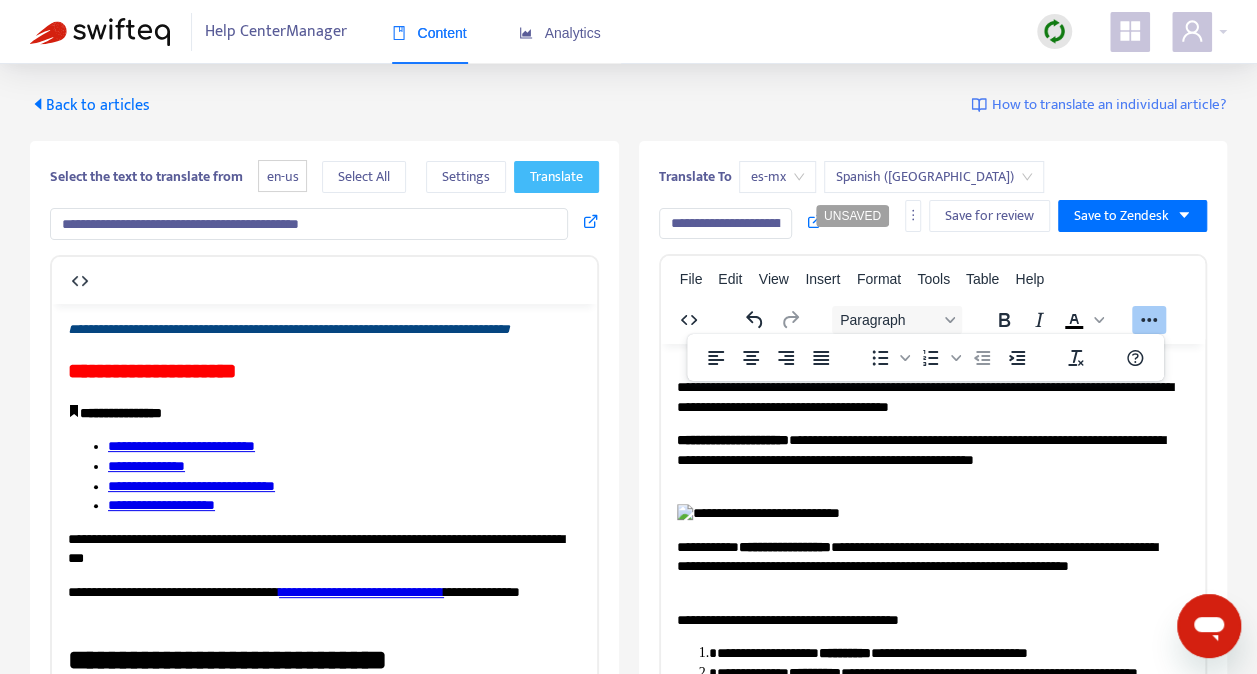 click on "Translate" at bounding box center [556, 177] 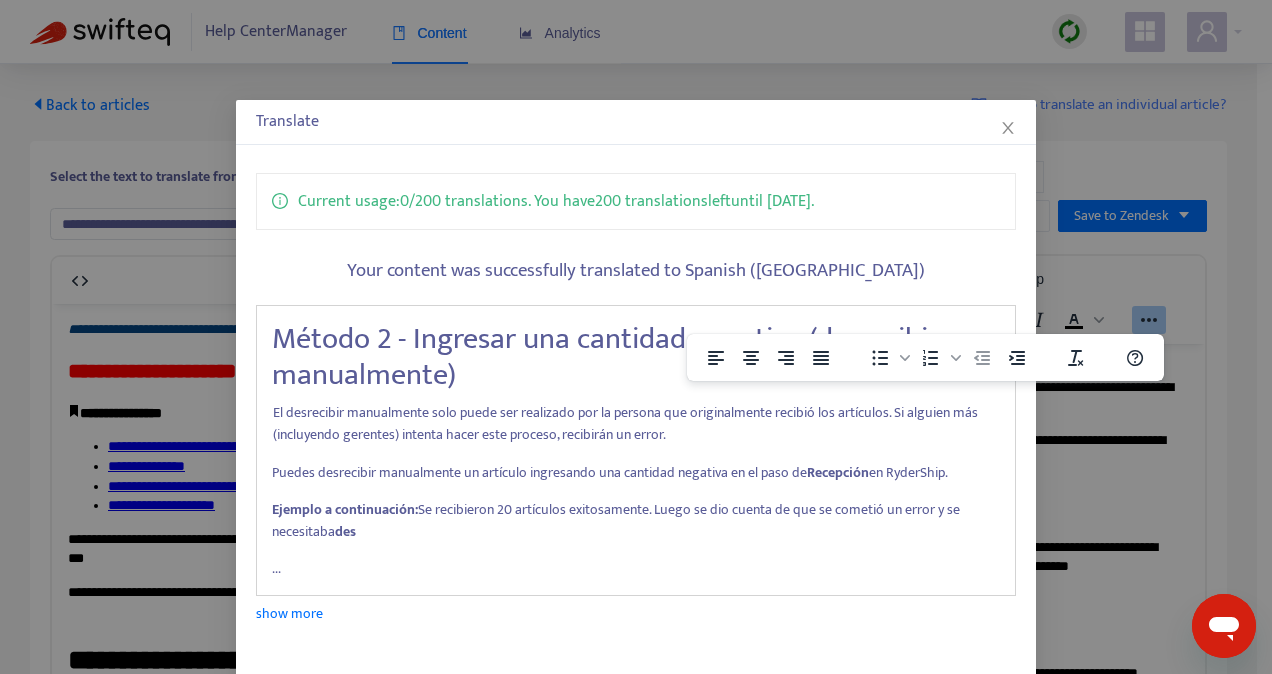 click on "Método 2 - Ingresar una cantidad negativa (desrecibir manualmente)
El desrecibir manualmente solo puede ser realizado por la persona que originalmente recibió los artículos. Si alguien más (incluyendo gerentes) intenta hacer este proceso, recibirán un error.
Puedes desrecibir manualmente un artículo ingresando una cantidad negativa en el paso de  Recepción  en RyderShip.
Ejemplo a continuación:   Se recibieron 20 artículos exitosamente. Luego se dio cuenta de que se cometió un error y se necesitaba  des ..." at bounding box center (636, 450) 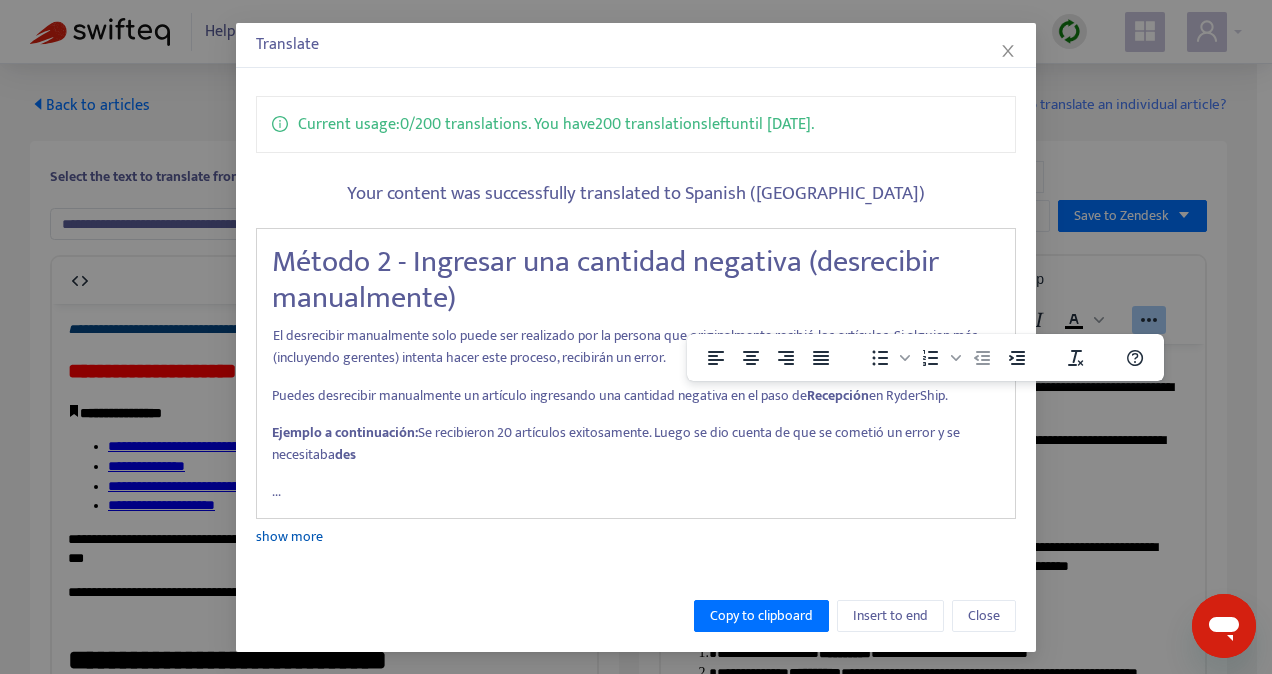 click on "show more" at bounding box center (289, 536) 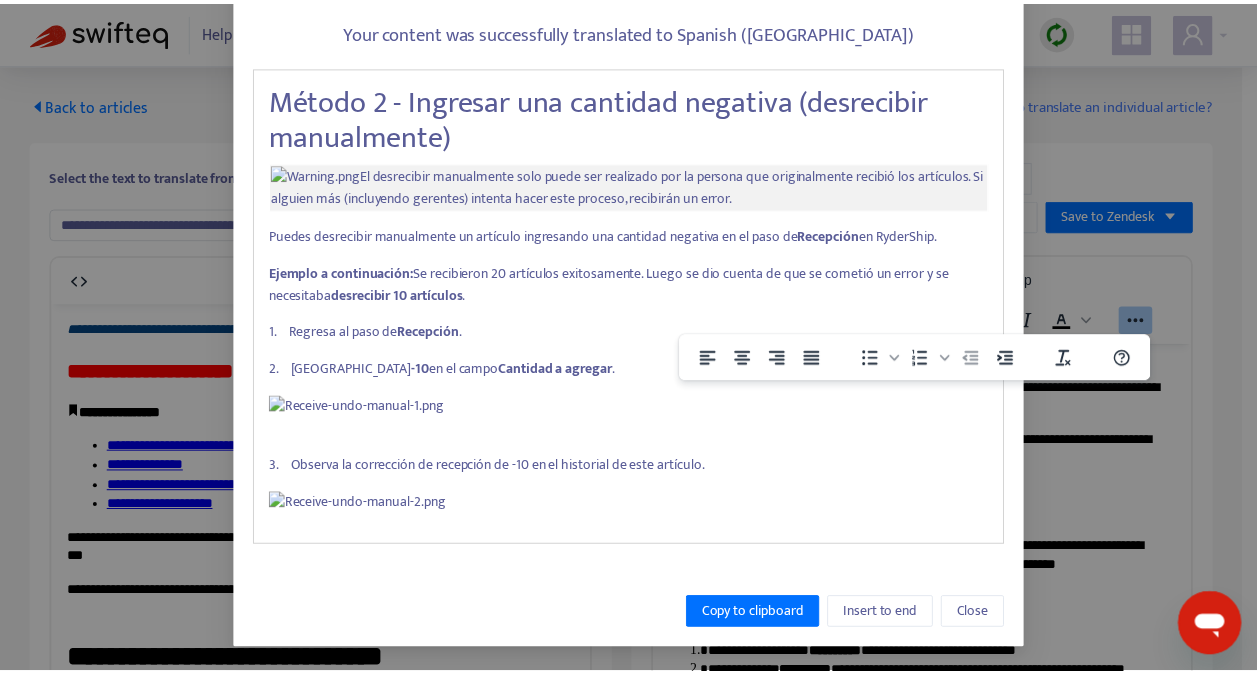 scroll, scrollTop: 654, scrollLeft: 0, axis: vertical 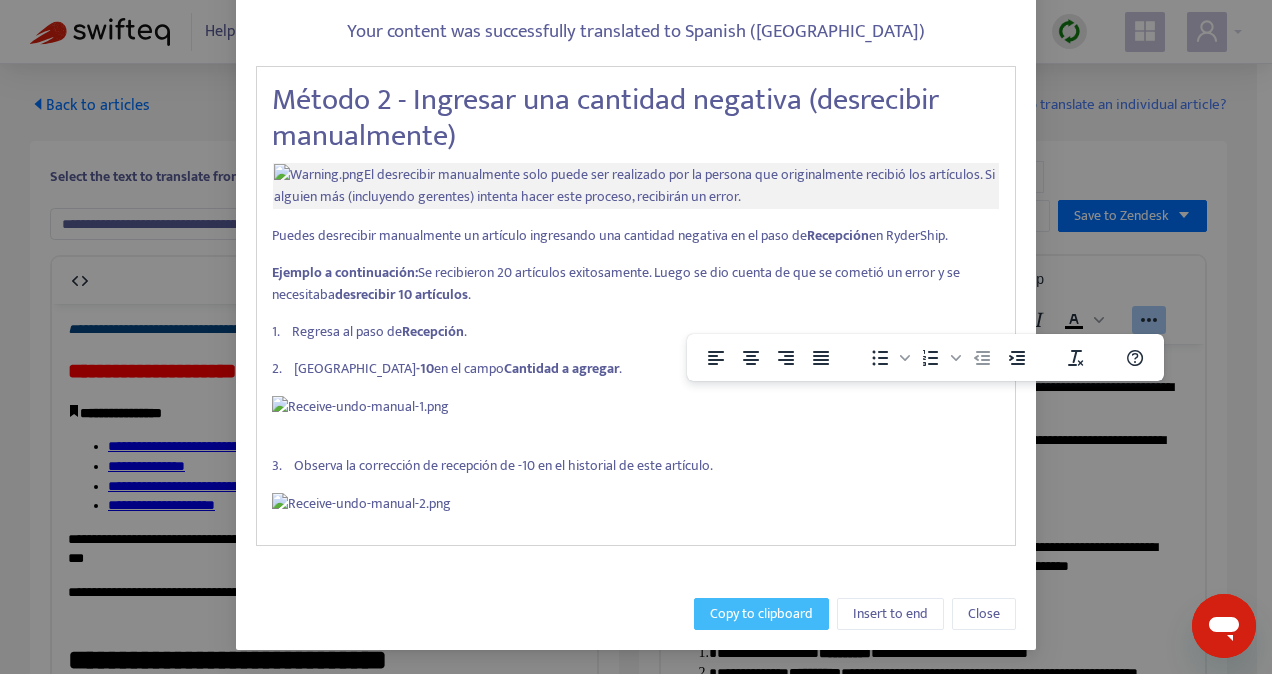 click on "Copy to clipboard" at bounding box center (761, 614) 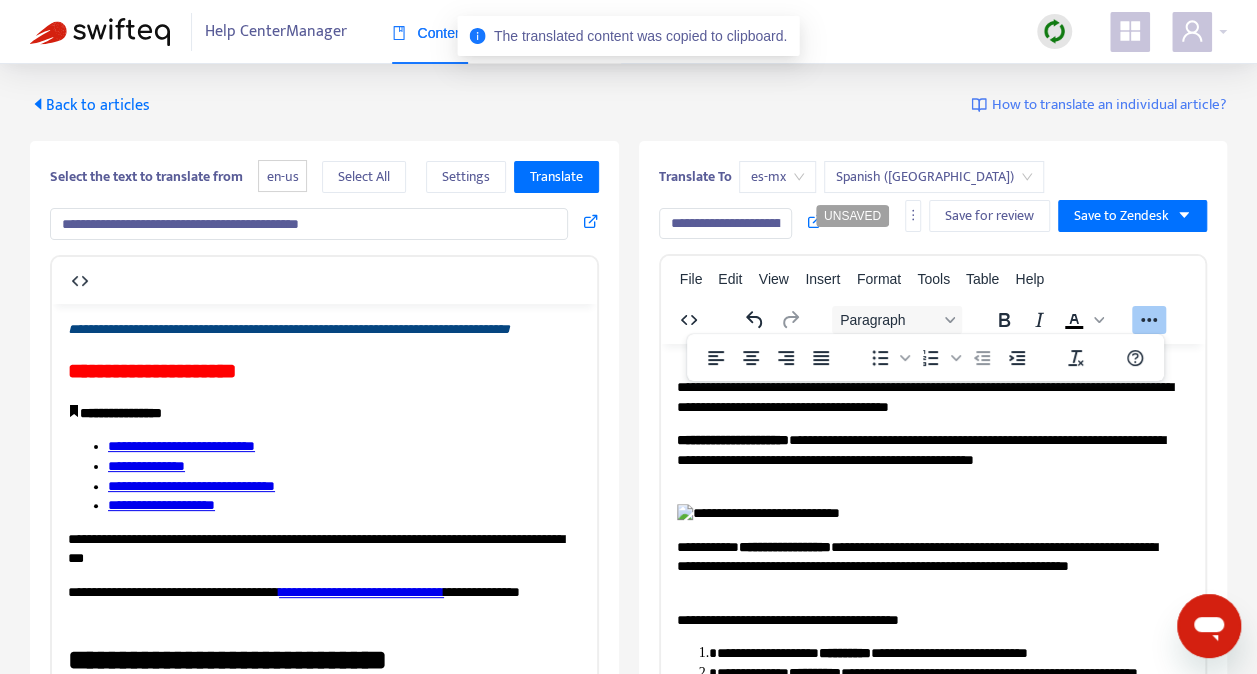 scroll, scrollTop: 10260, scrollLeft: 0, axis: vertical 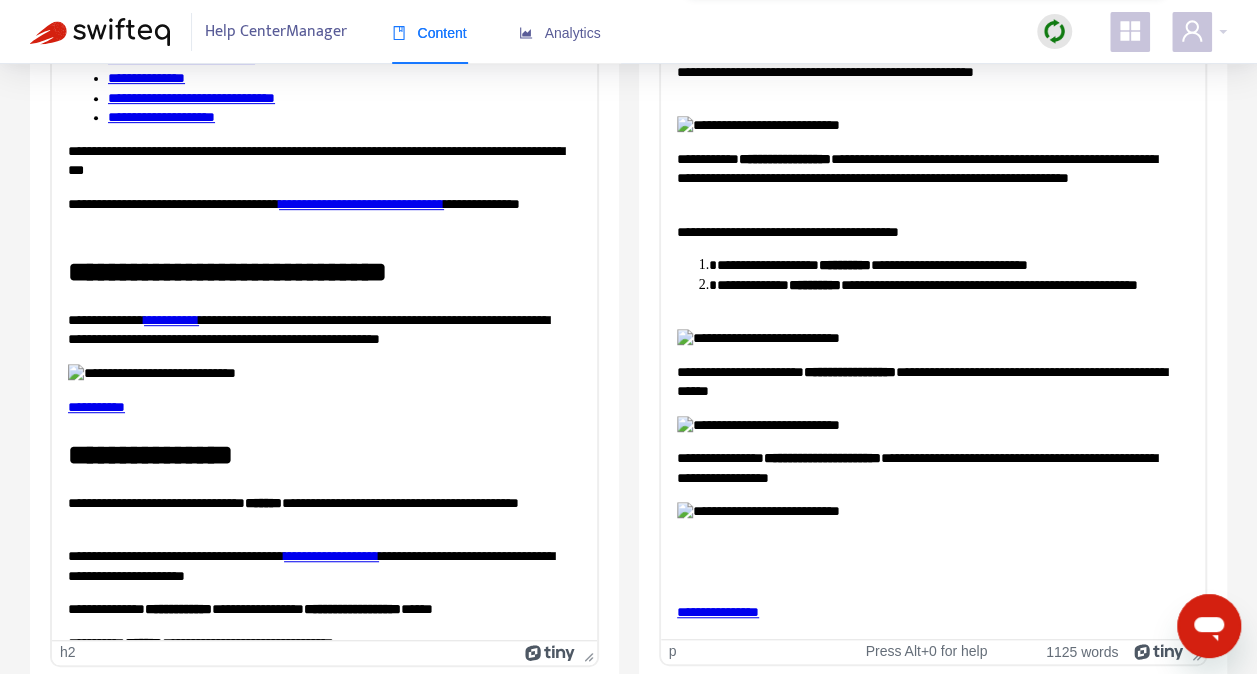 click at bounding box center (932, 546) 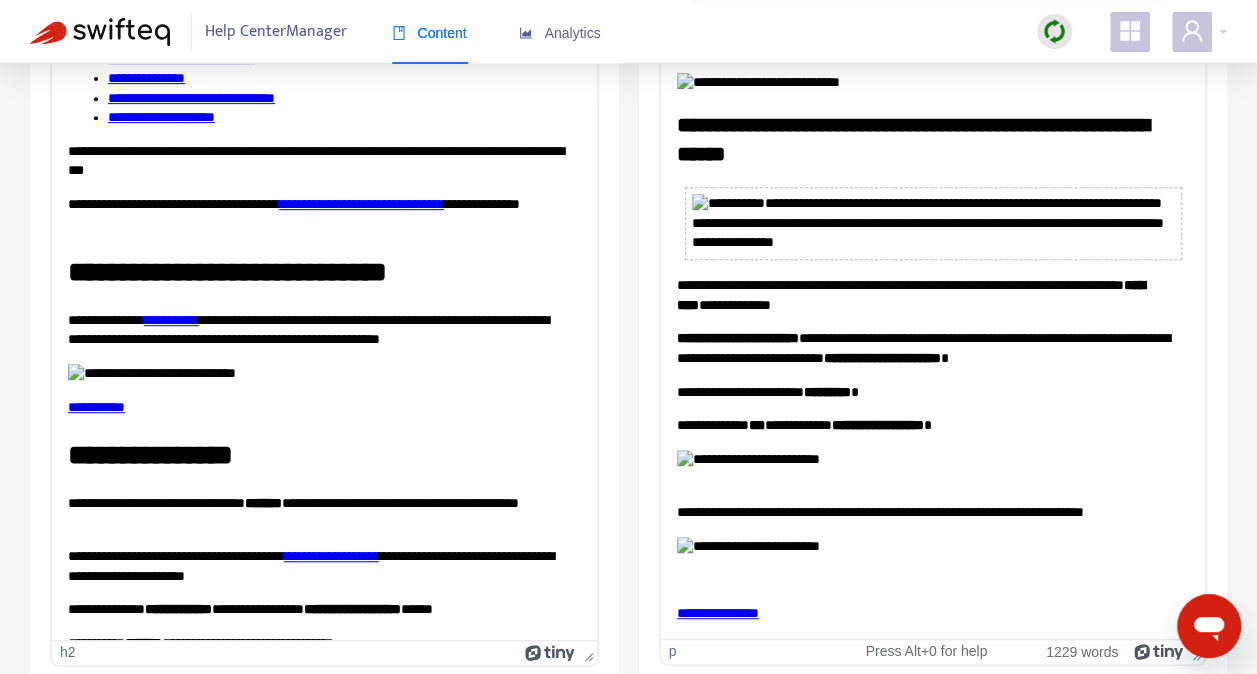 scroll, scrollTop: 11876, scrollLeft: 0, axis: vertical 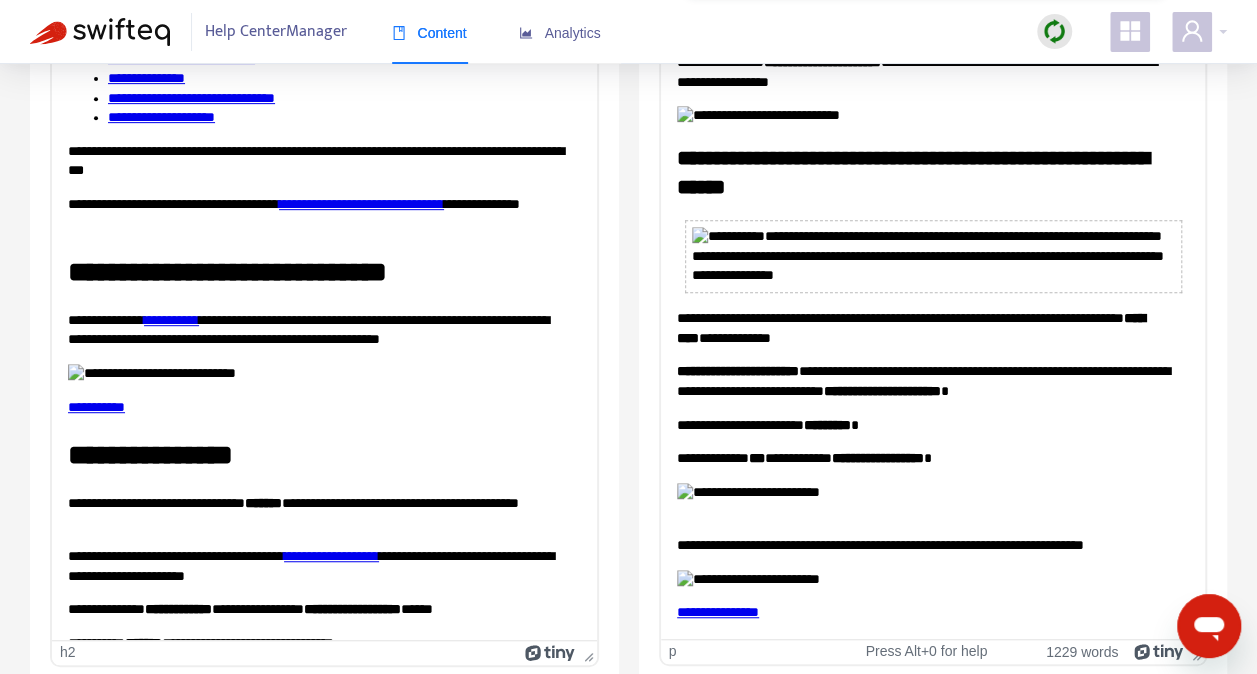 click at bounding box center (747, 493) 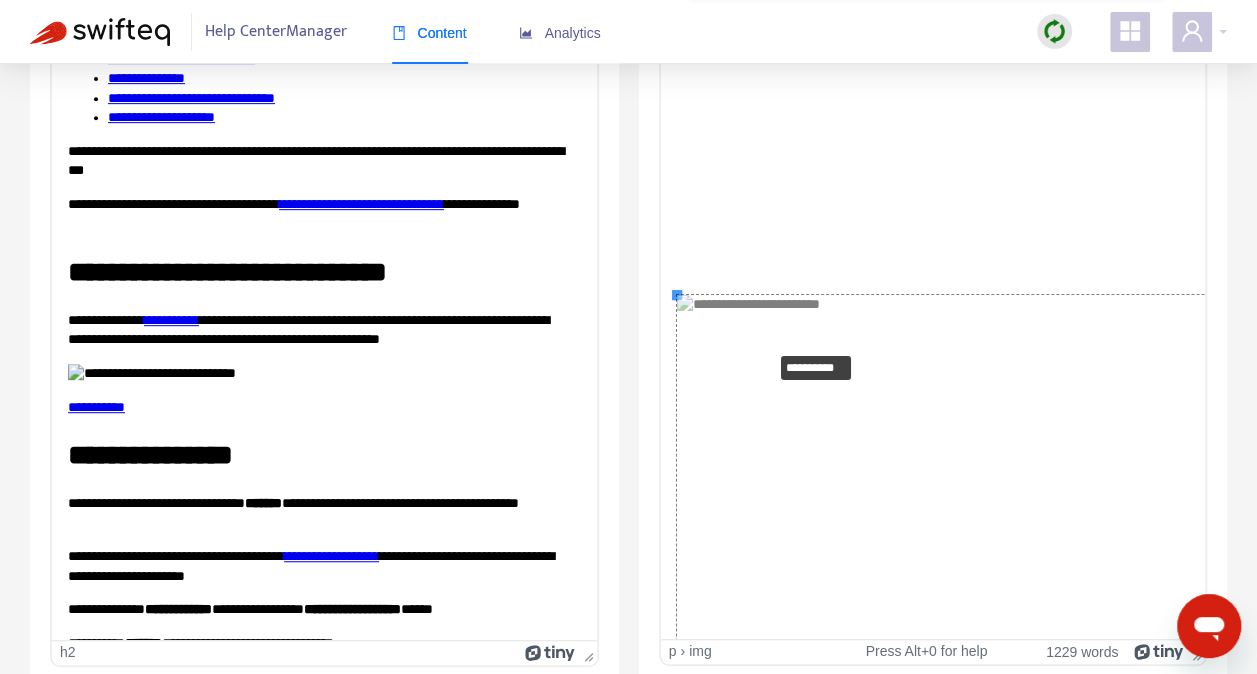 drag, startPoint x: 675, startPoint y: 296, endPoint x: 769, endPoint y: 352, distance: 109.41663 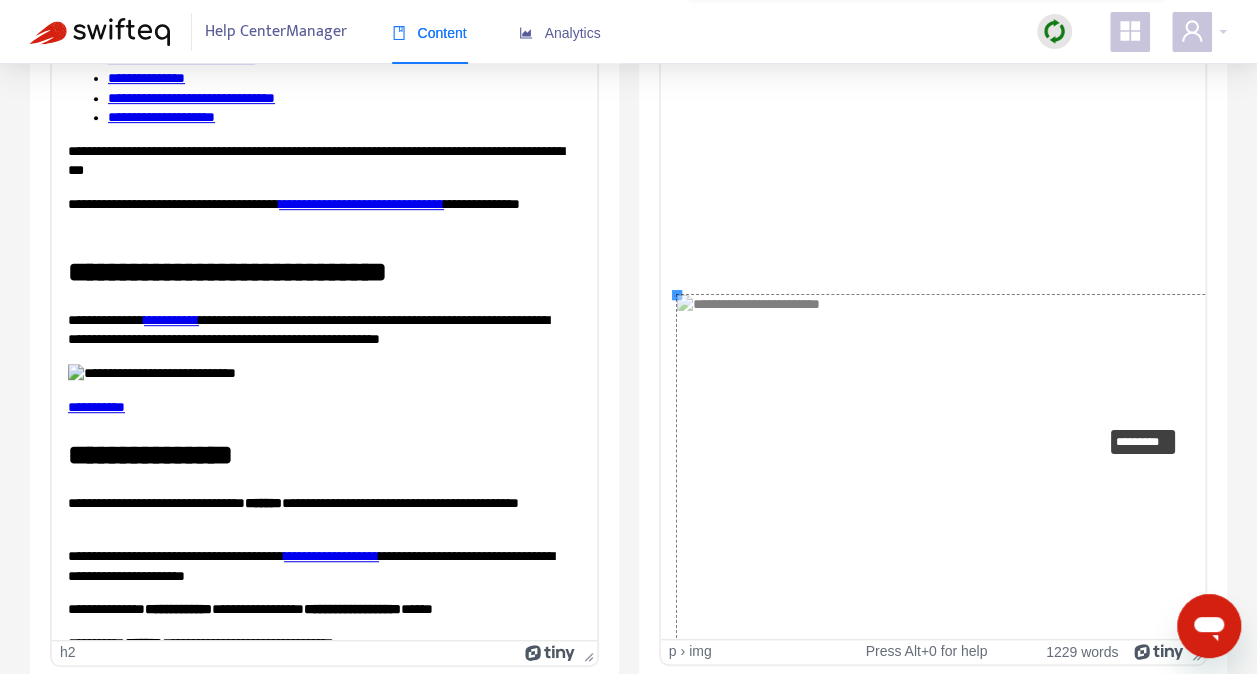 drag, startPoint x: 675, startPoint y: 297, endPoint x: 1099, endPoint y: 427, distance: 443.4817 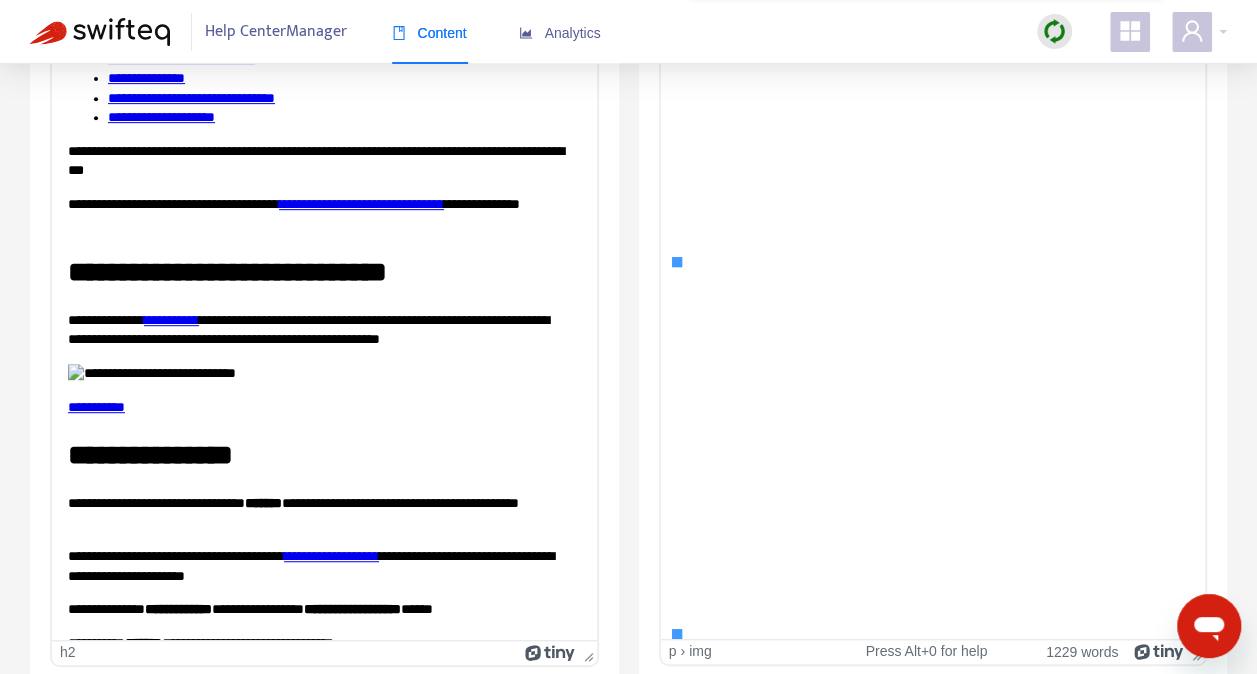 scroll, scrollTop: 11342, scrollLeft: 0, axis: vertical 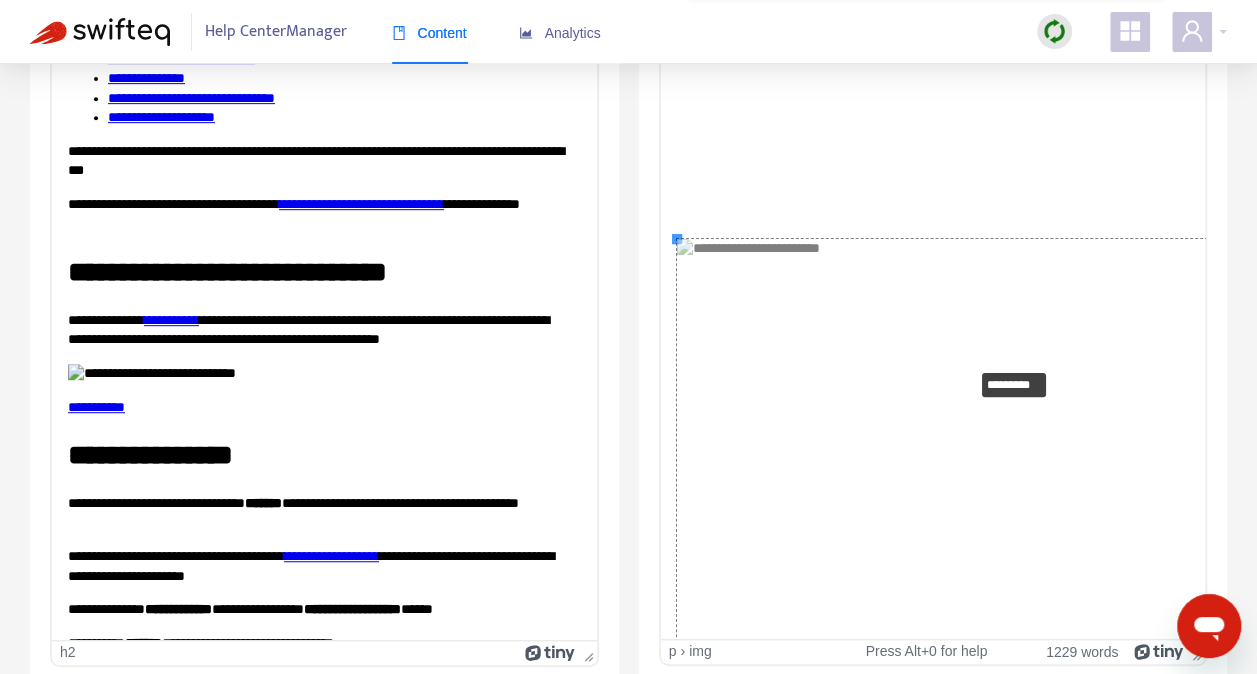 drag, startPoint x: 679, startPoint y: 240, endPoint x: 974, endPoint y: 369, distance: 321.97205 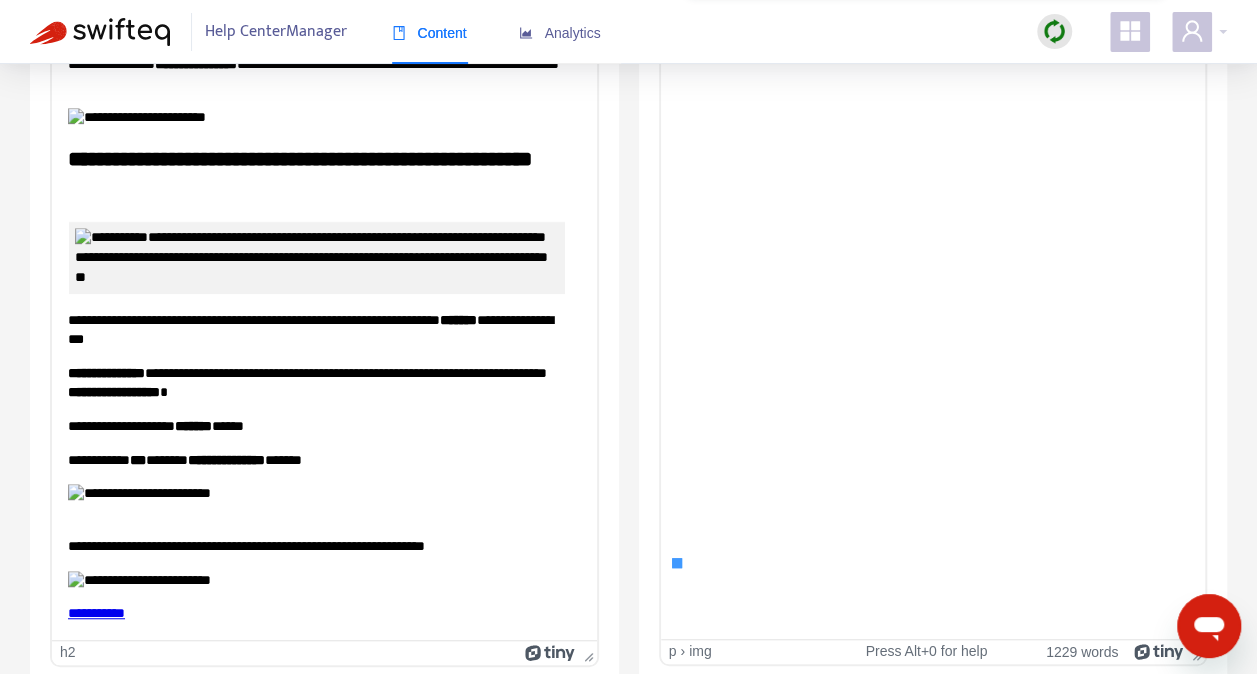 scroll, scrollTop: 4900, scrollLeft: 0, axis: vertical 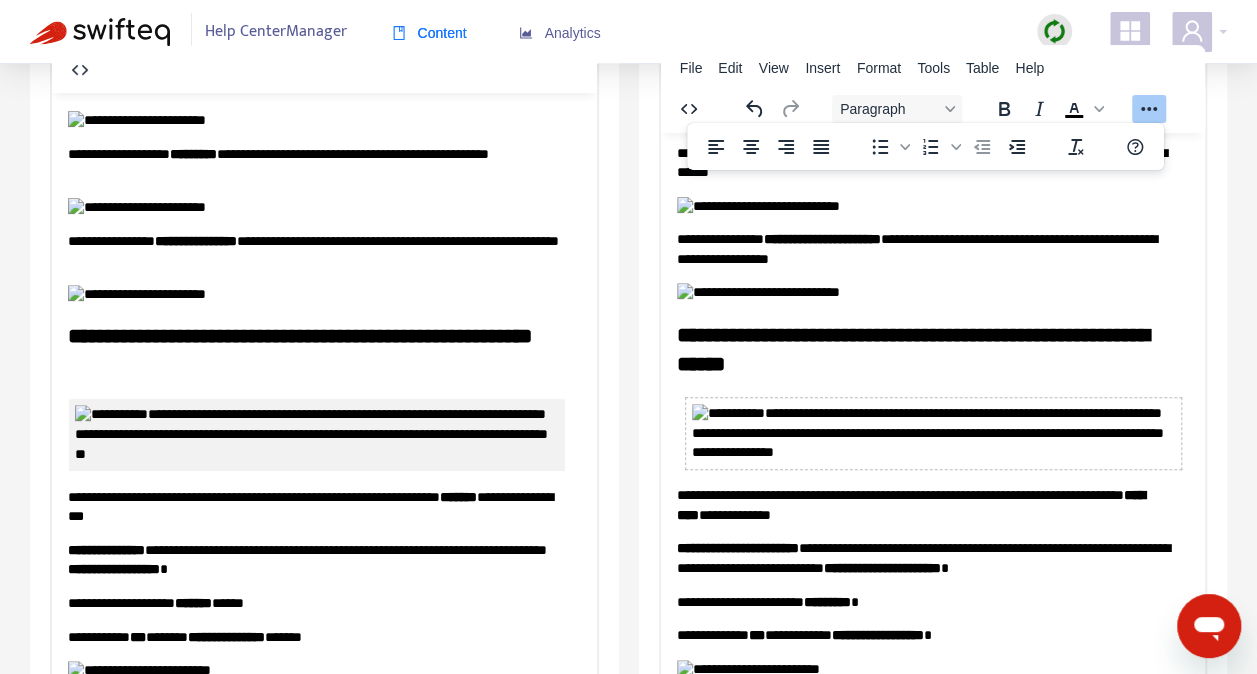 click on "**********" at bounding box center [924, 711] 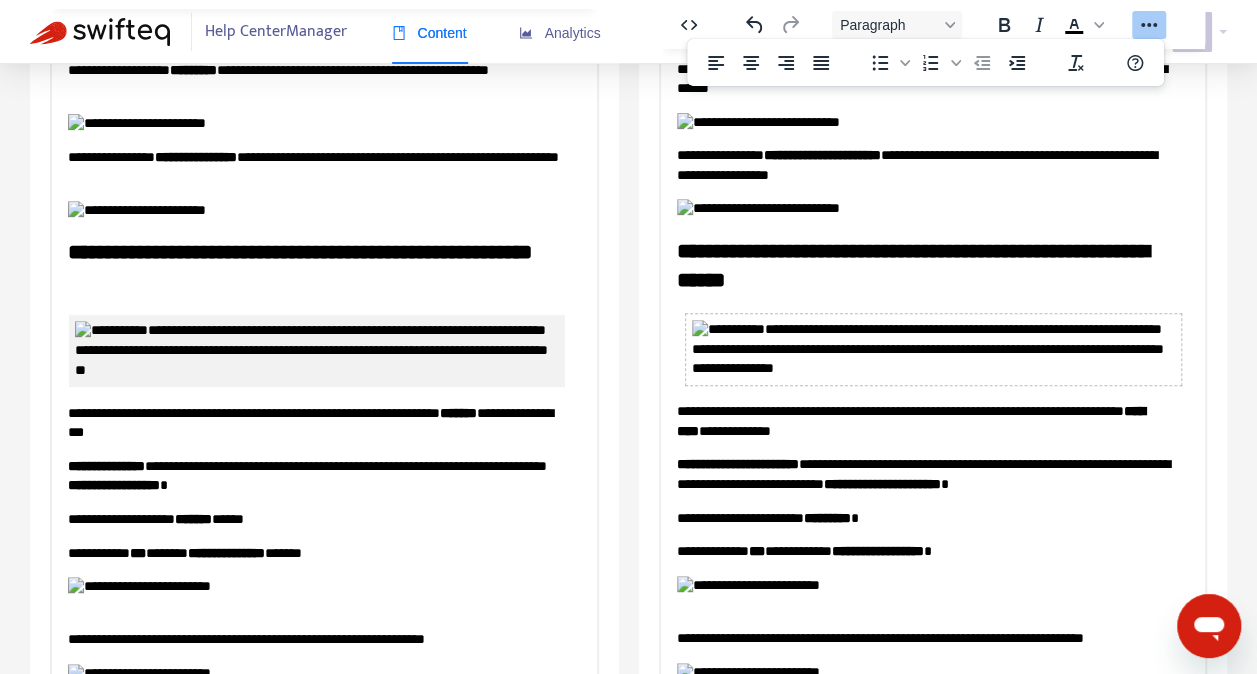 scroll, scrollTop: 400, scrollLeft: 0, axis: vertical 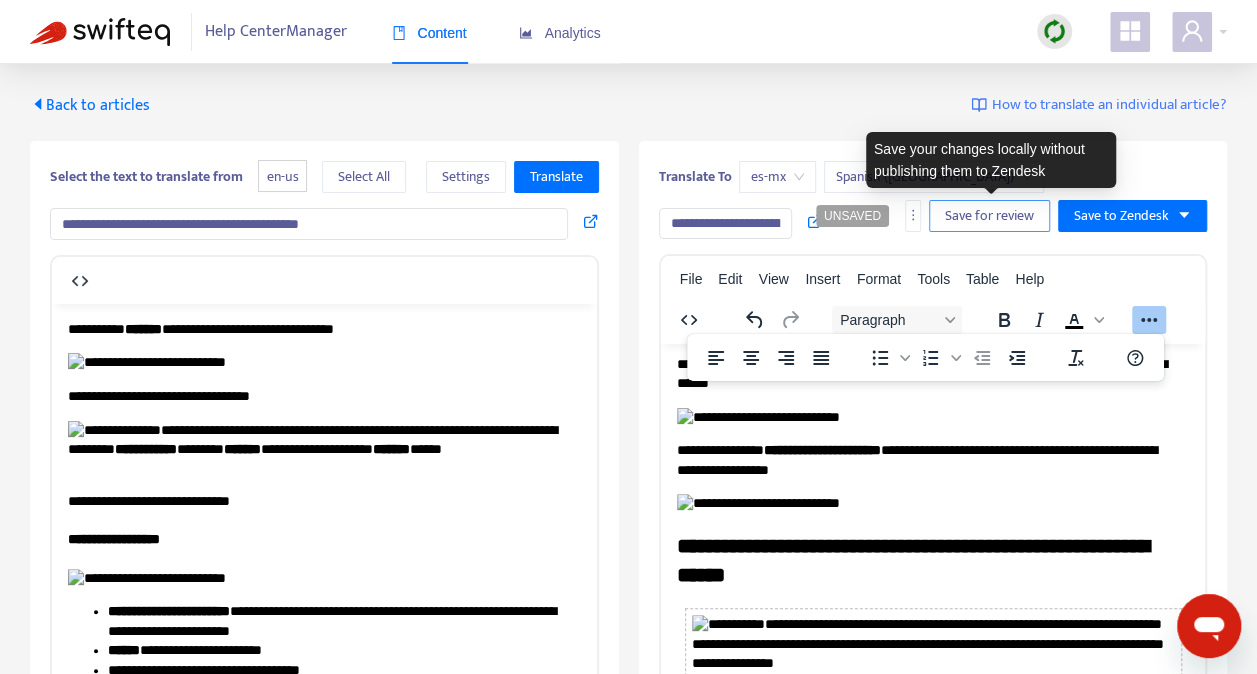 click on "Save for review" at bounding box center [989, 216] 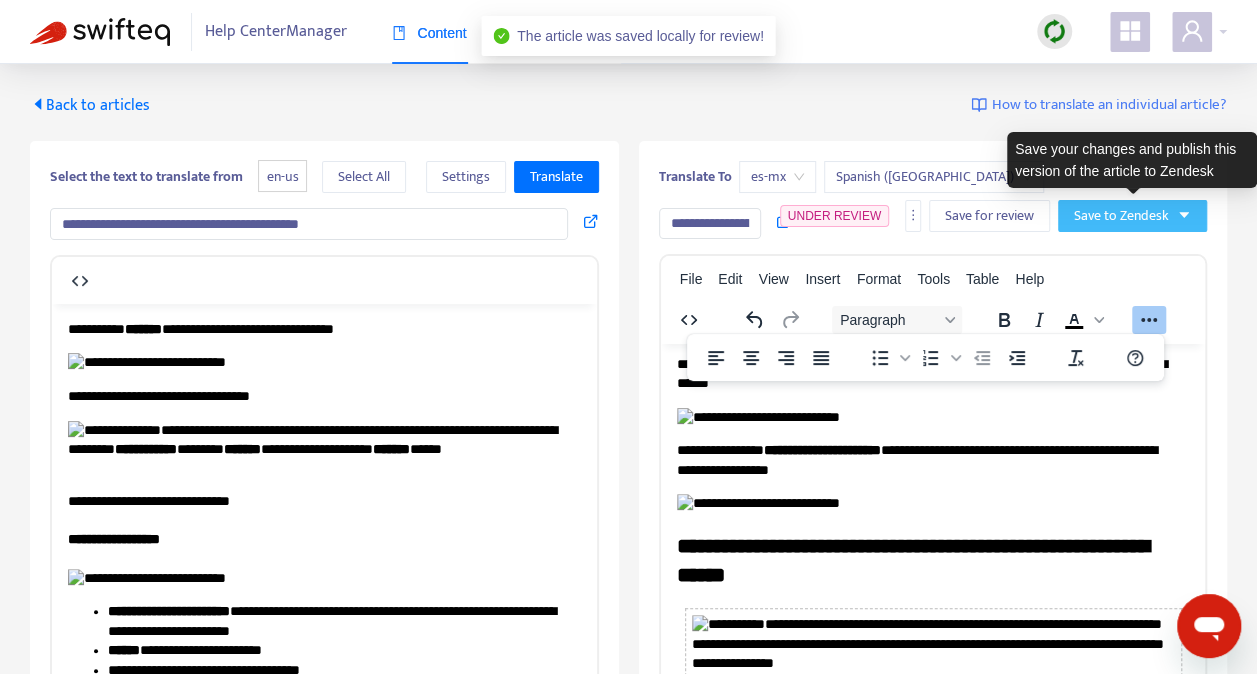click on "Save to Zendesk" at bounding box center (1121, 216) 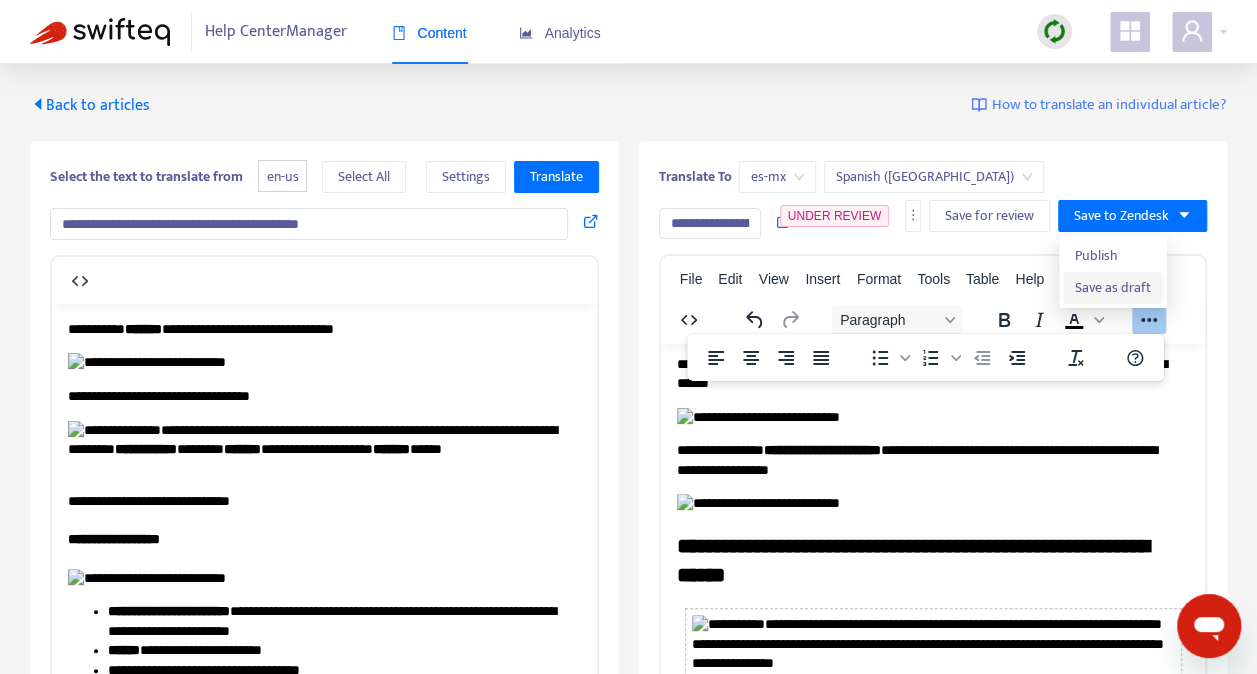 click on "Save as draft" at bounding box center [1113, 288] 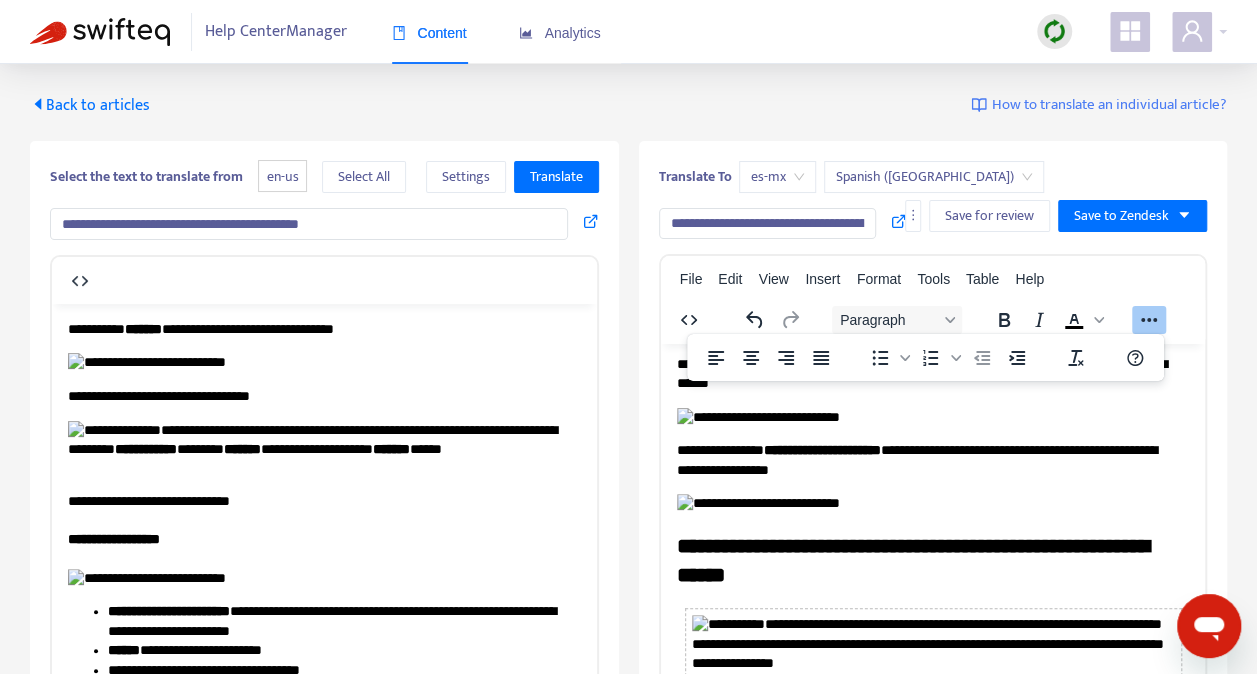 click on "Back to articles" at bounding box center (90, 105) 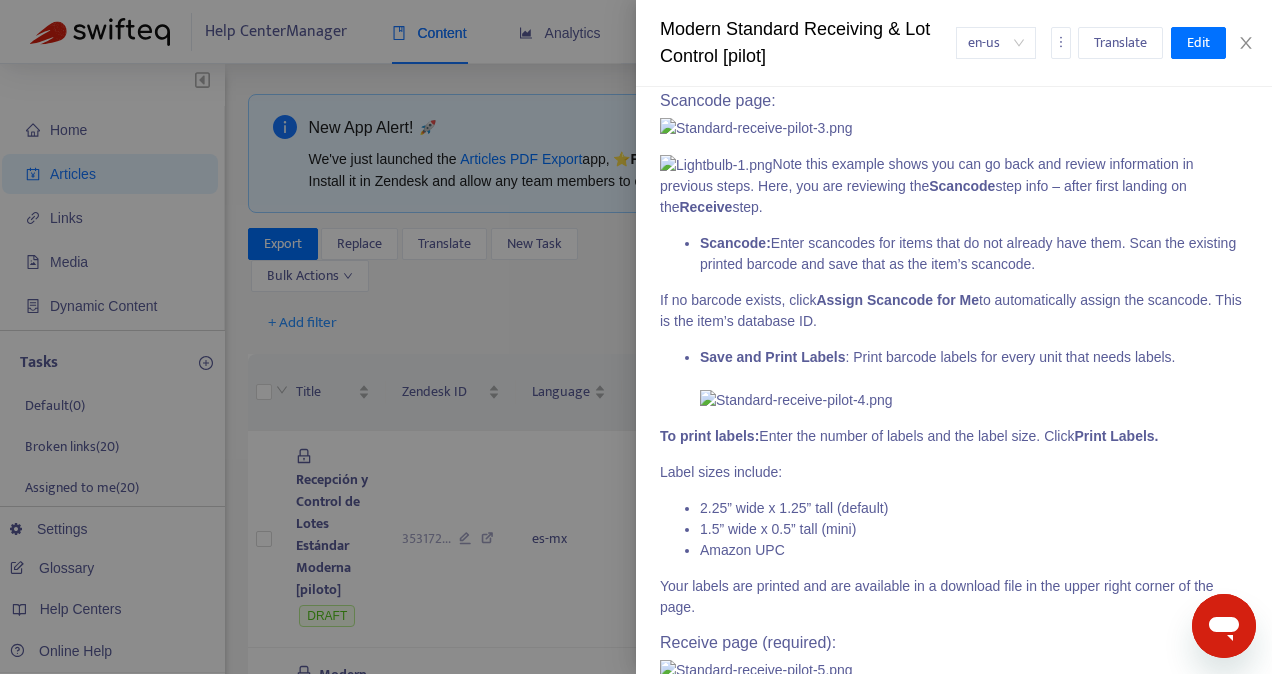 scroll, scrollTop: 1300, scrollLeft: 0, axis: vertical 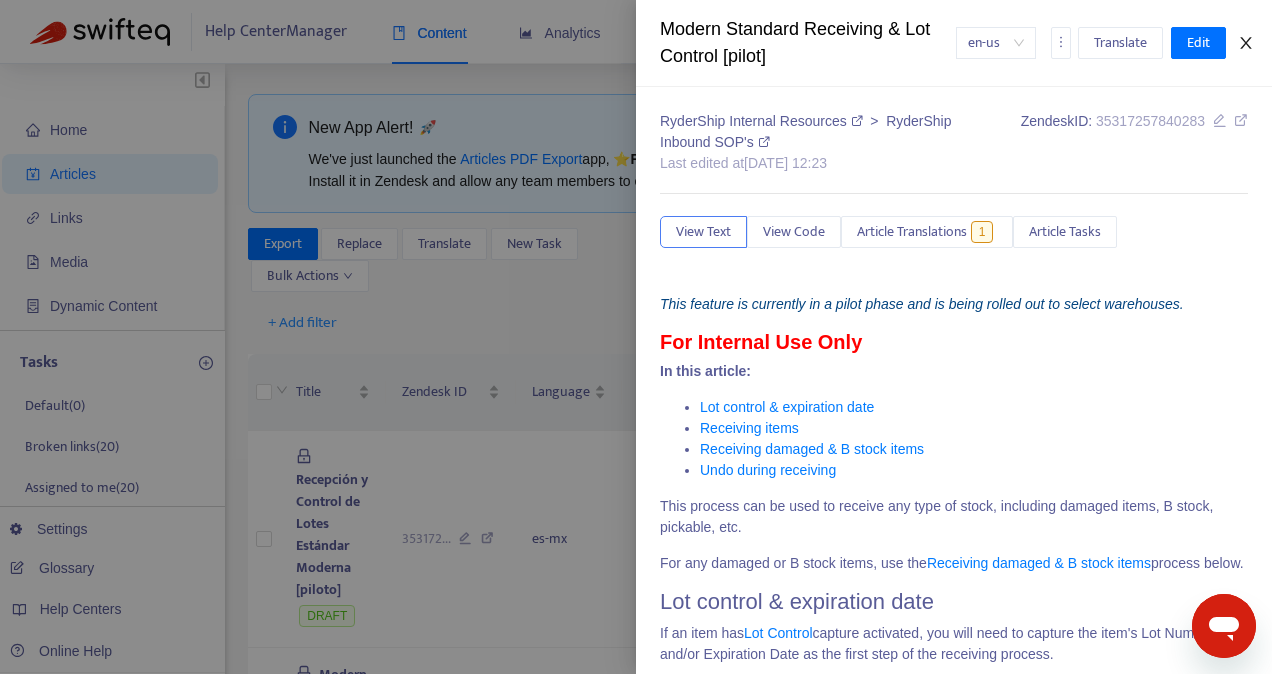 click 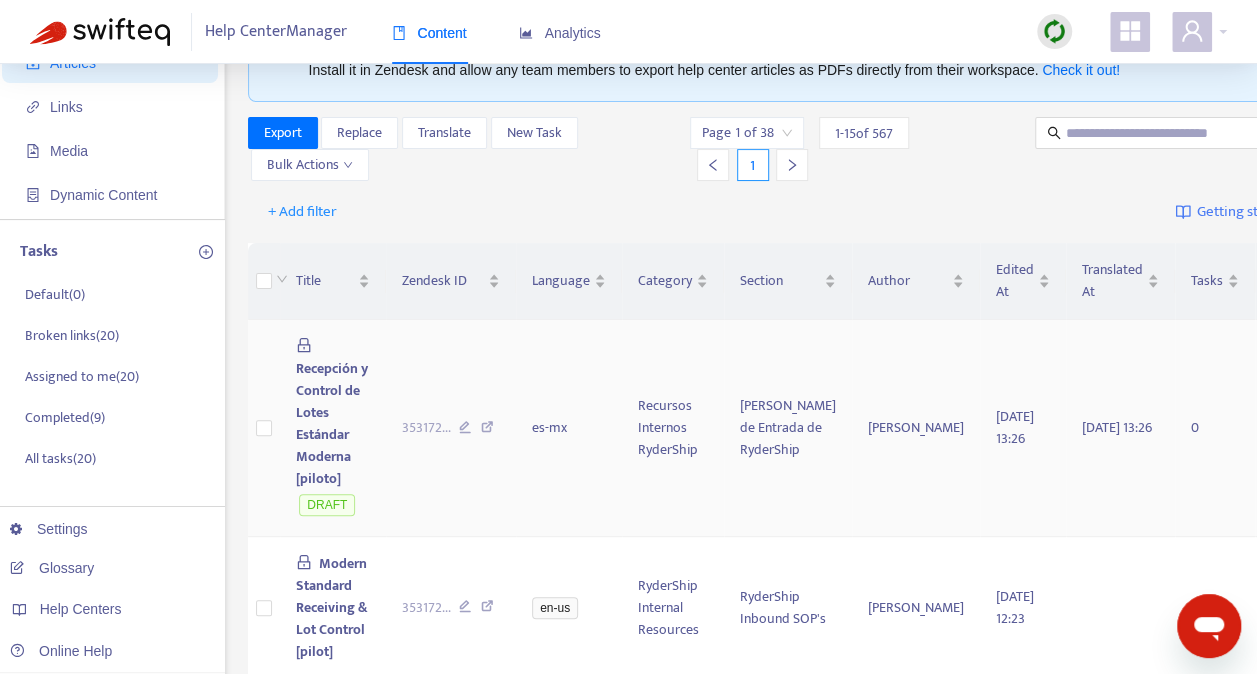 scroll, scrollTop: 200, scrollLeft: 0, axis: vertical 